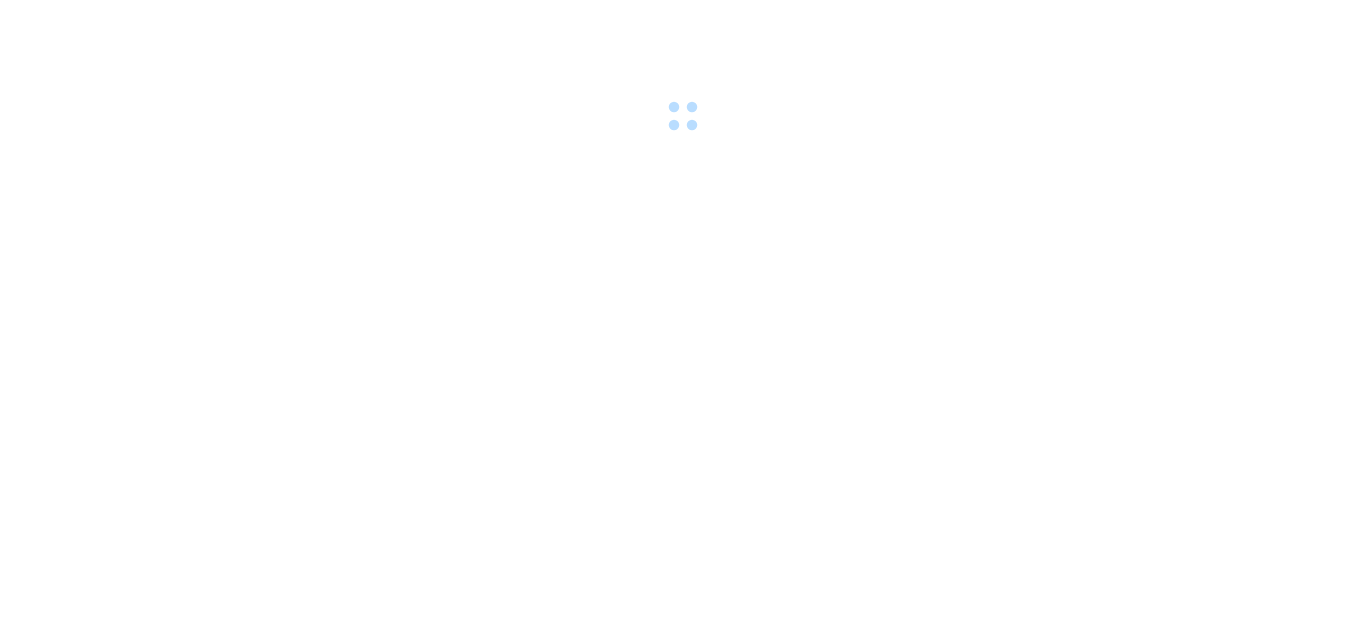 scroll, scrollTop: 0, scrollLeft: 0, axis: both 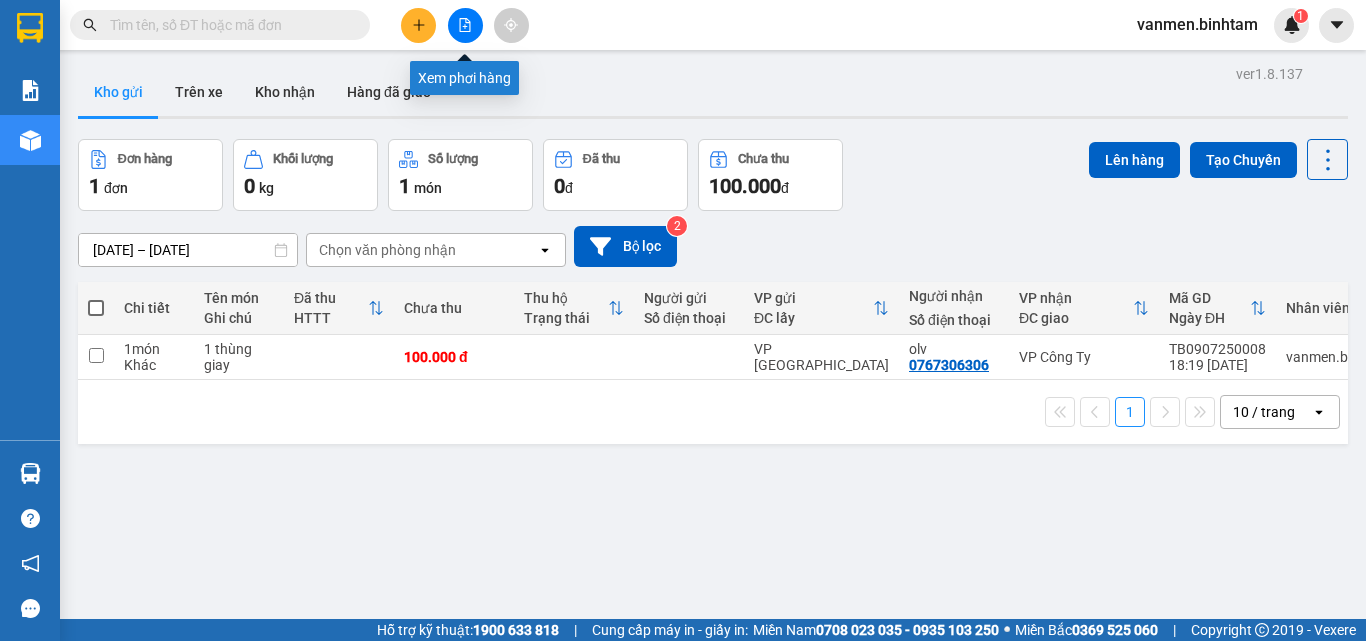 click 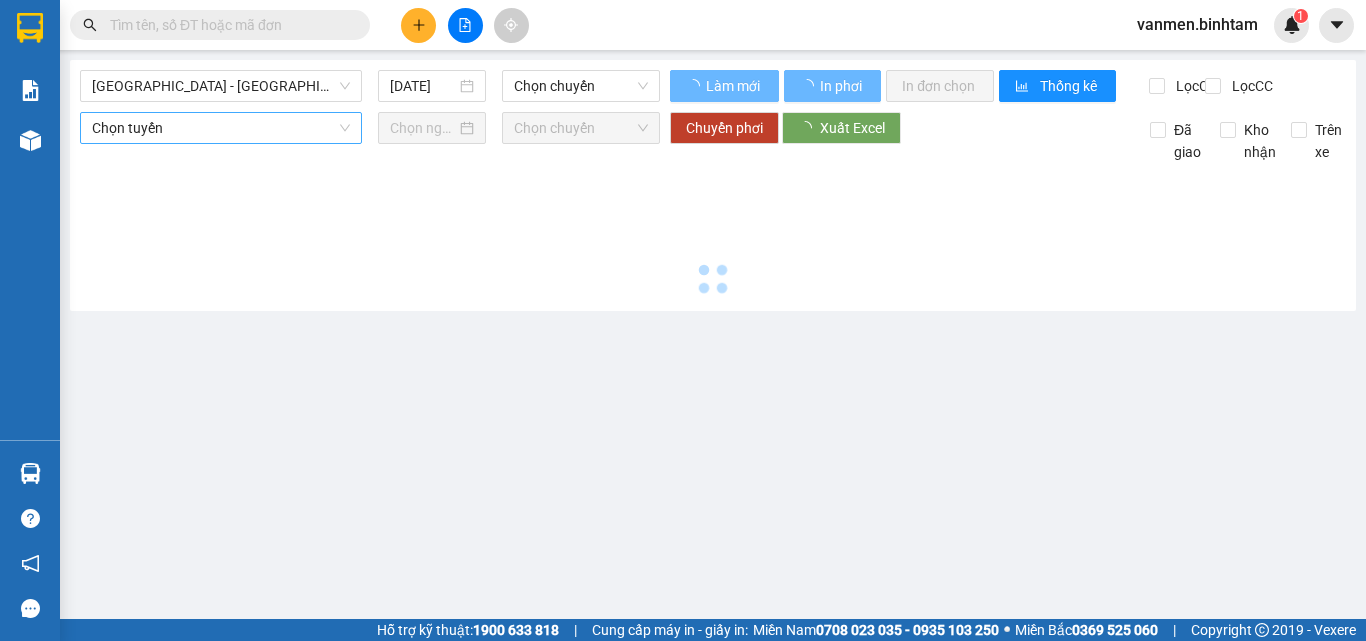 type on "[DATE]" 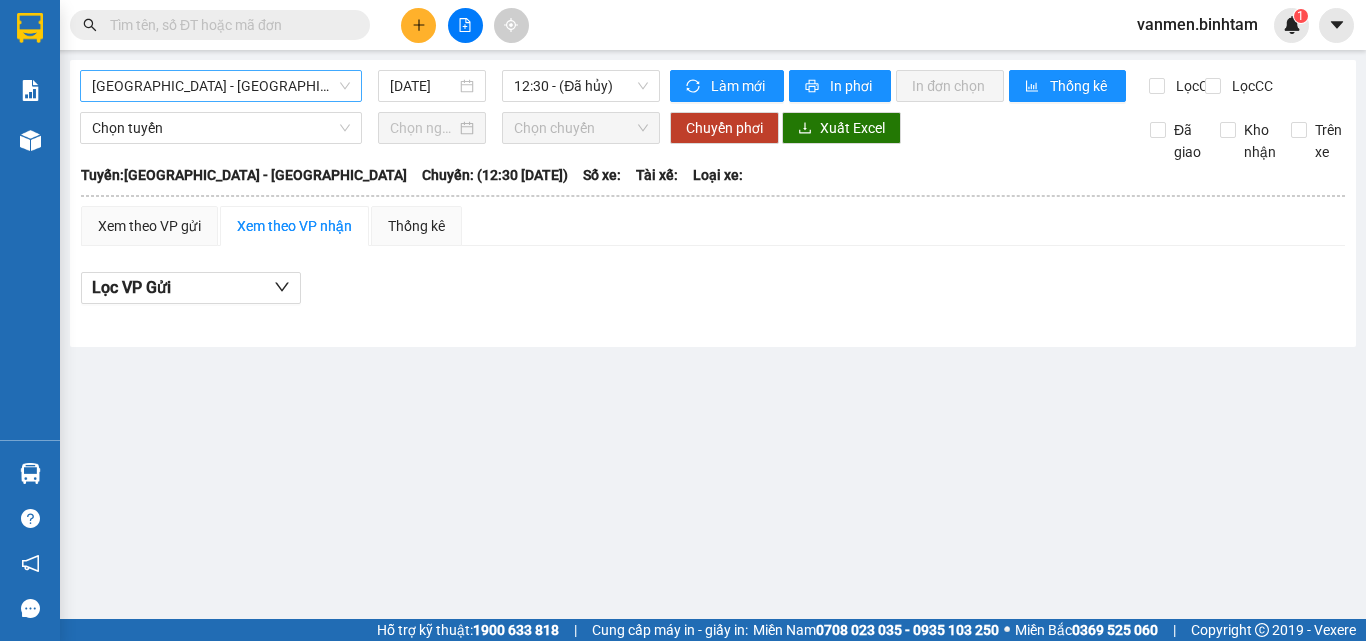 click on "[GEOGRAPHIC_DATA] - [GEOGRAPHIC_DATA]" at bounding box center (221, 86) 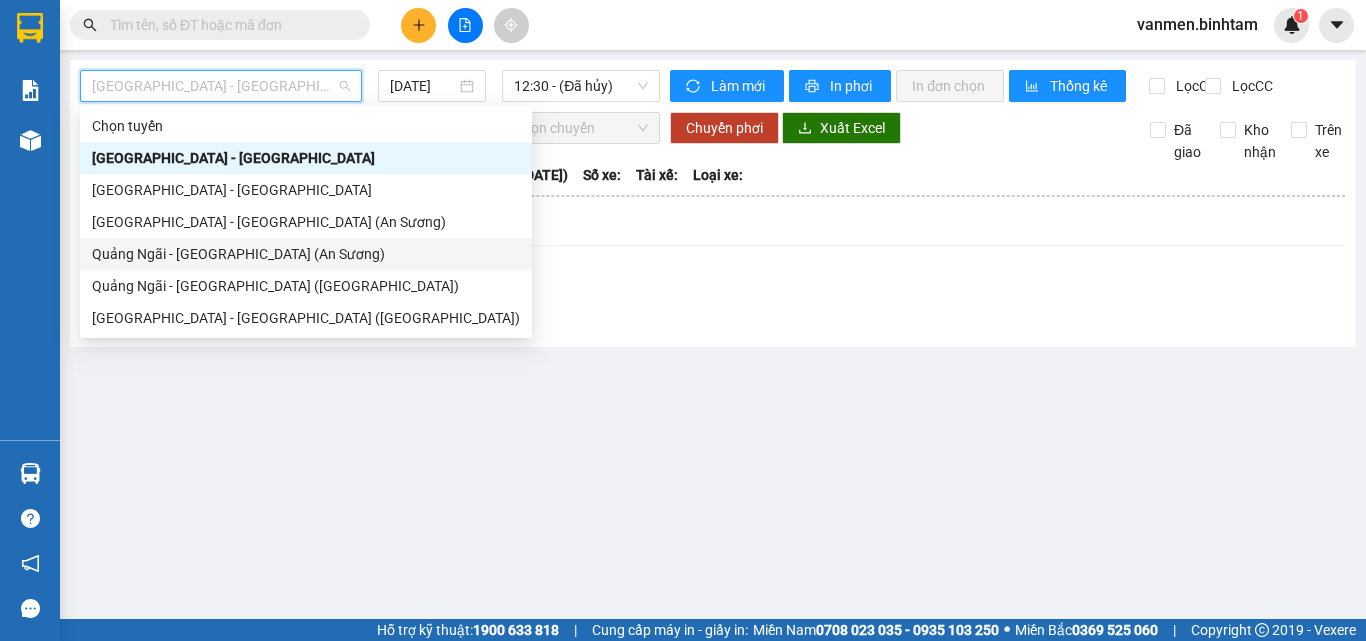click on "Quảng Ngãi - [GEOGRAPHIC_DATA] (An Sương)" at bounding box center [306, 254] 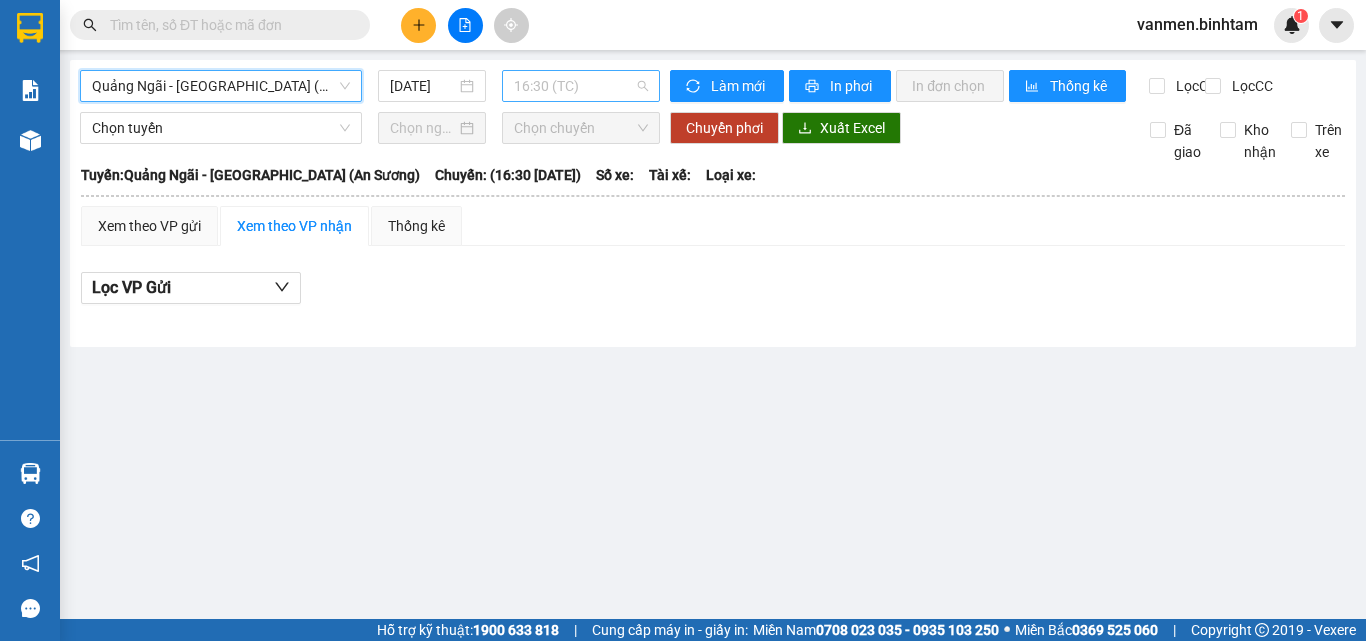 click on "16:30   (TC)" at bounding box center (581, 86) 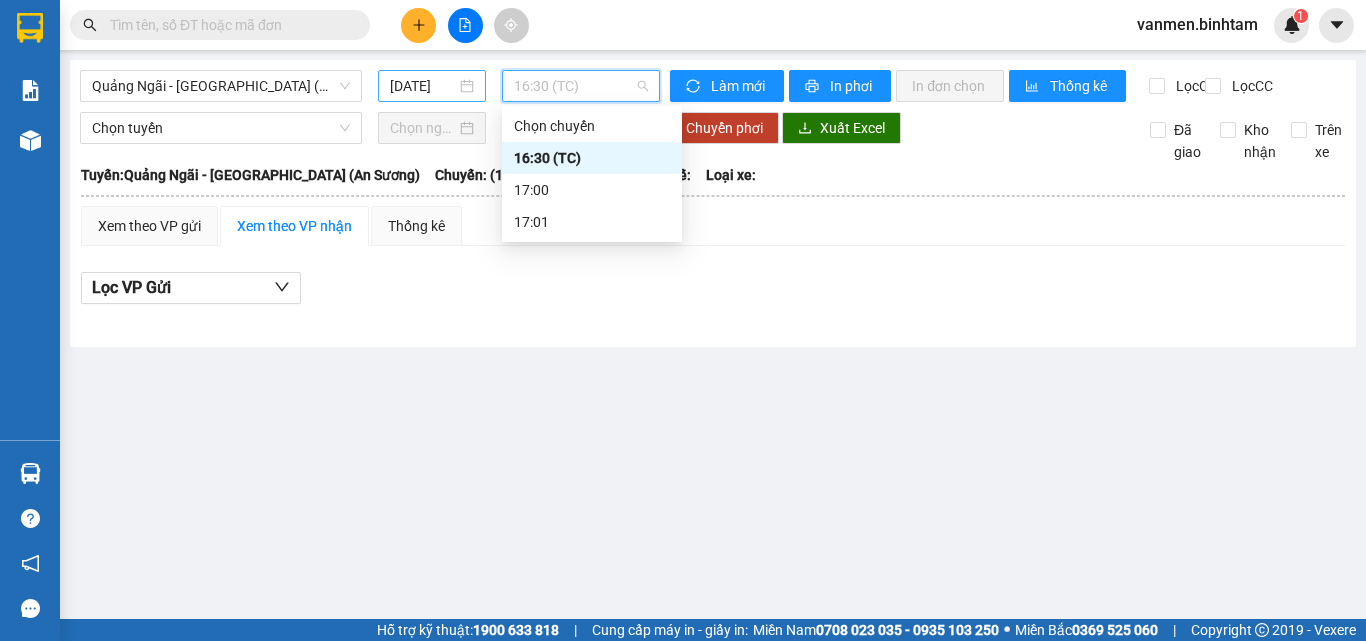 click on "[DATE]" at bounding box center (423, 86) 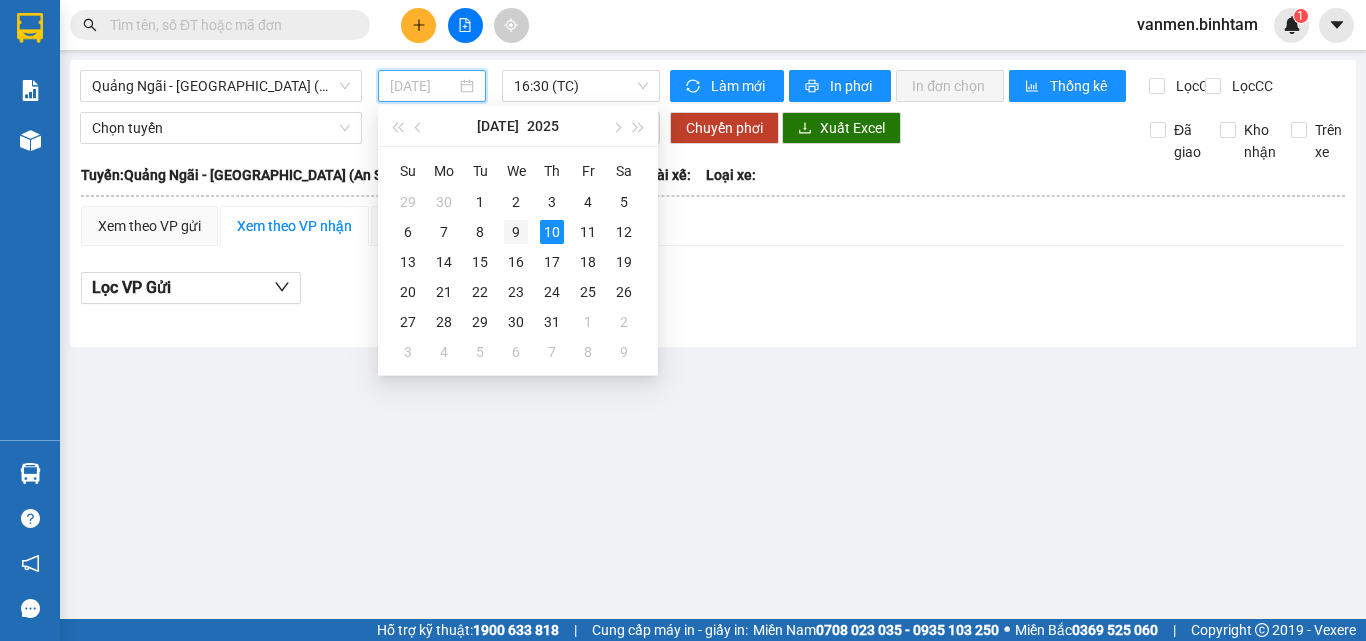 click on "9" at bounding box center [516, 232] 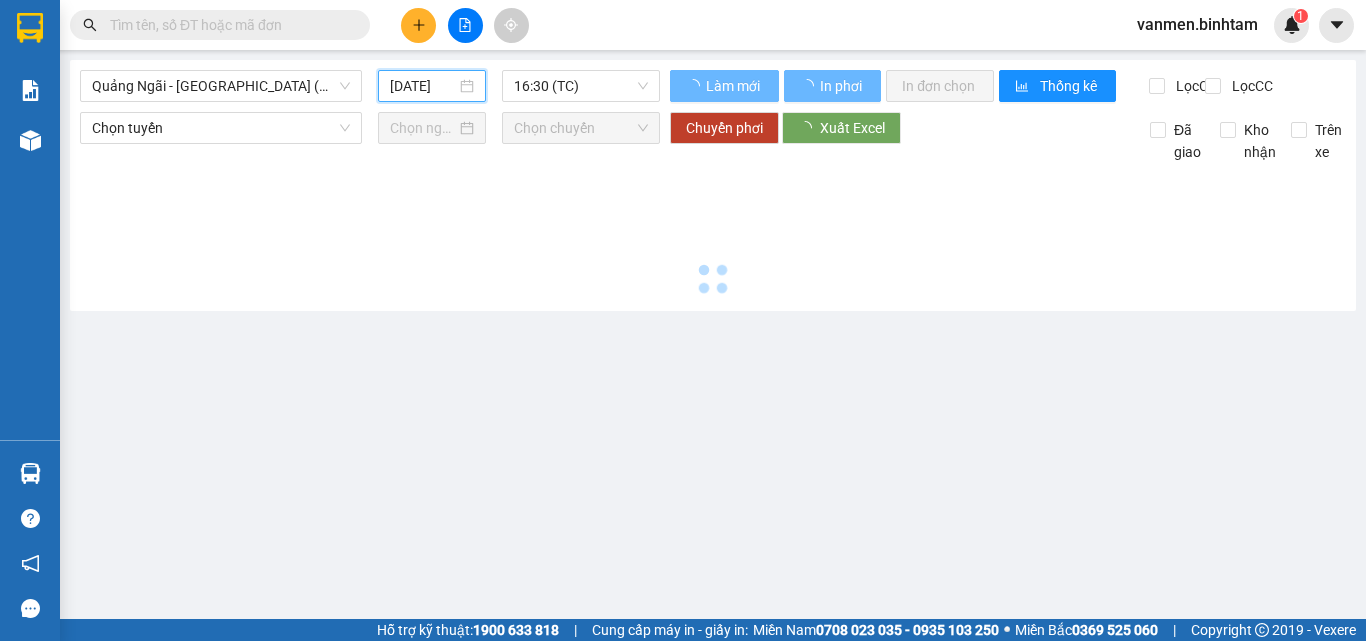 type on "[DATE]" 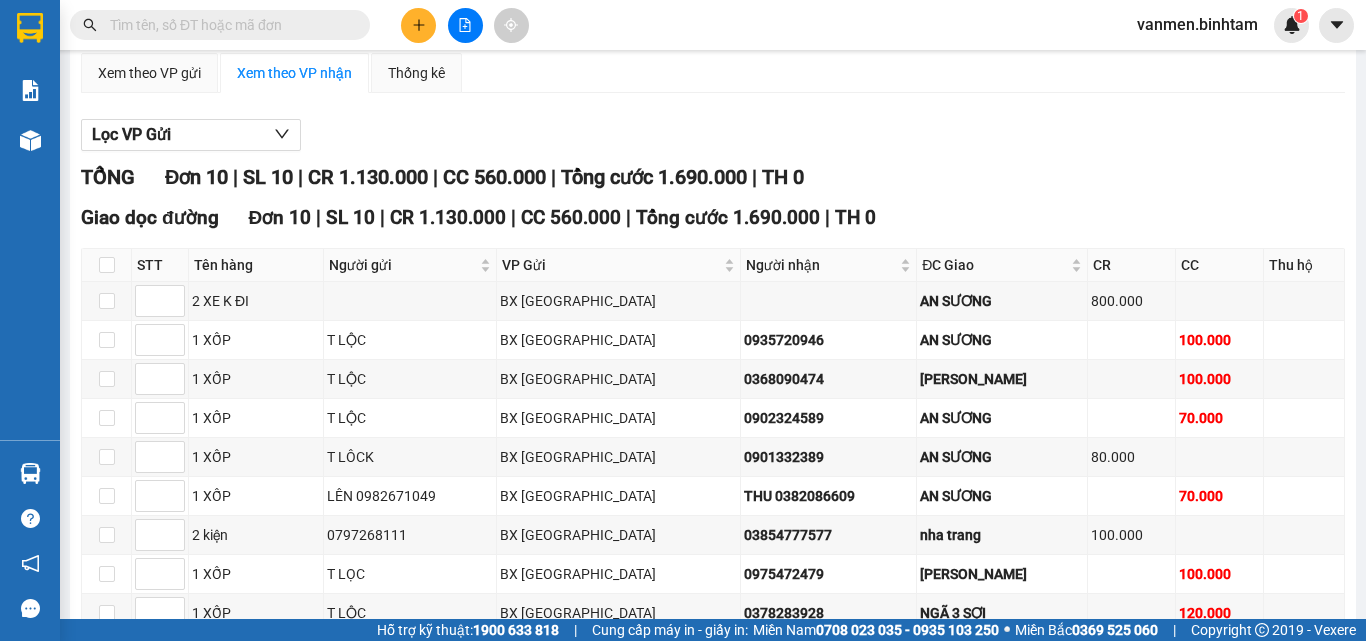 scroll, scrollTop: 0, scrollLeft: 0, axis: both 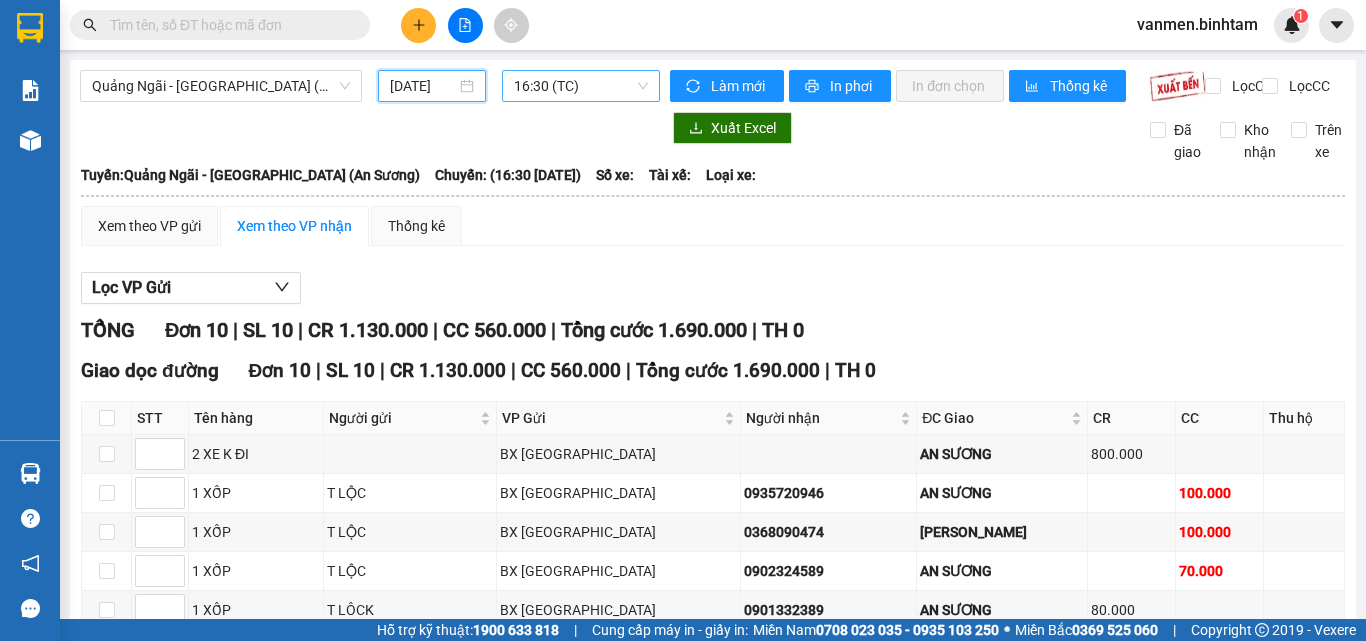 click on "16:30   (TC)" at bounding box center [581, 86] 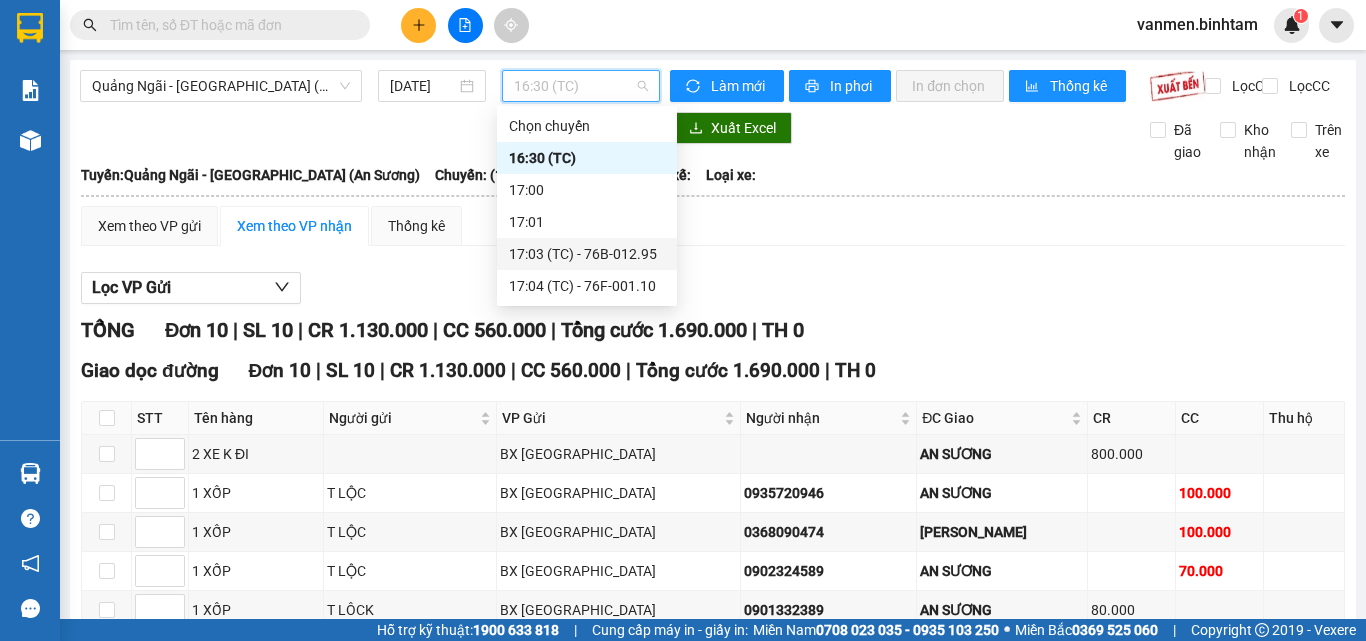 click on "17:03   (TC)   - 76B-012.95" at bounding box center [587, 254] 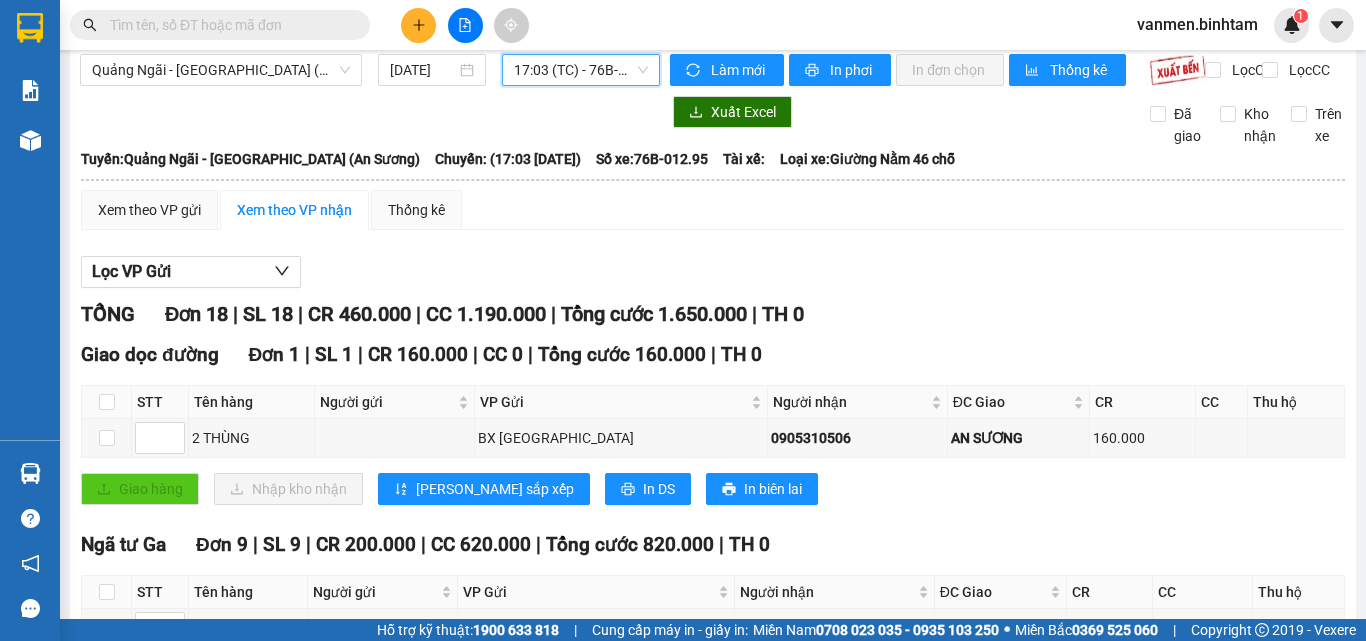 scroll, scrollTop: 0, scrollLeft: 0, axis: both 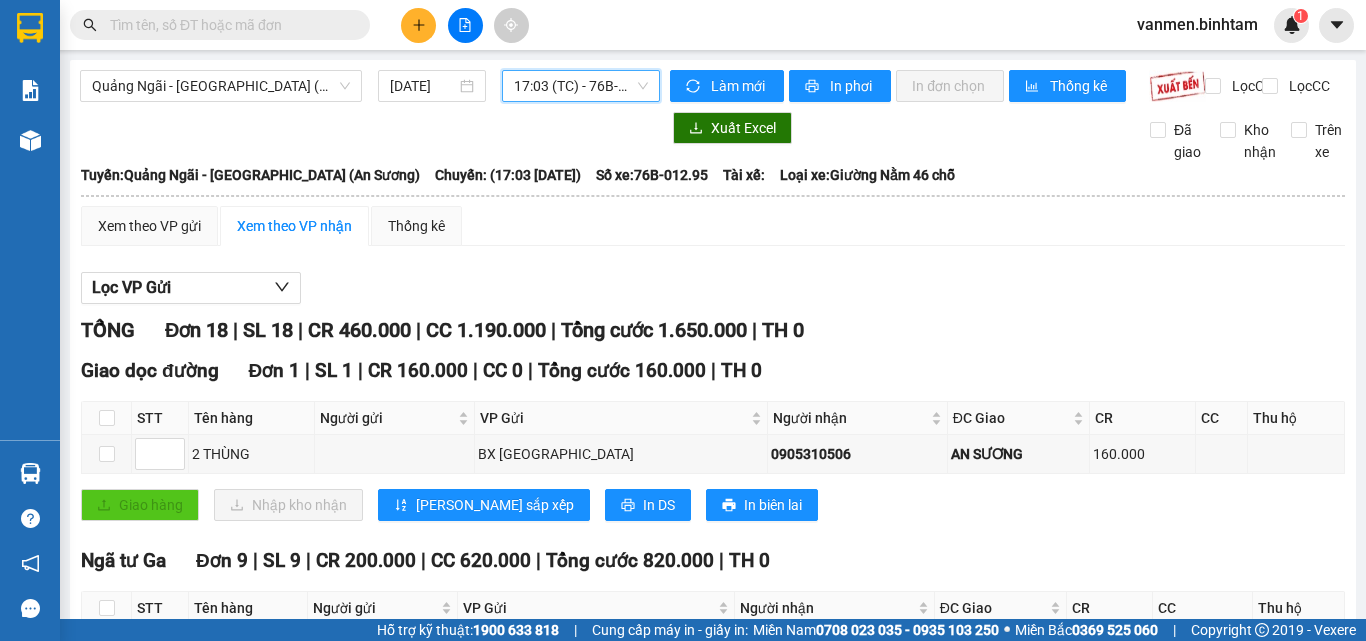 click on "Quảng Ngãi - [GEOGRAPHIC_DATA] (An Sương) [DATE] 17:03 17:03   (TC)   - 76B-012.95" at bounding box center [370, 86] 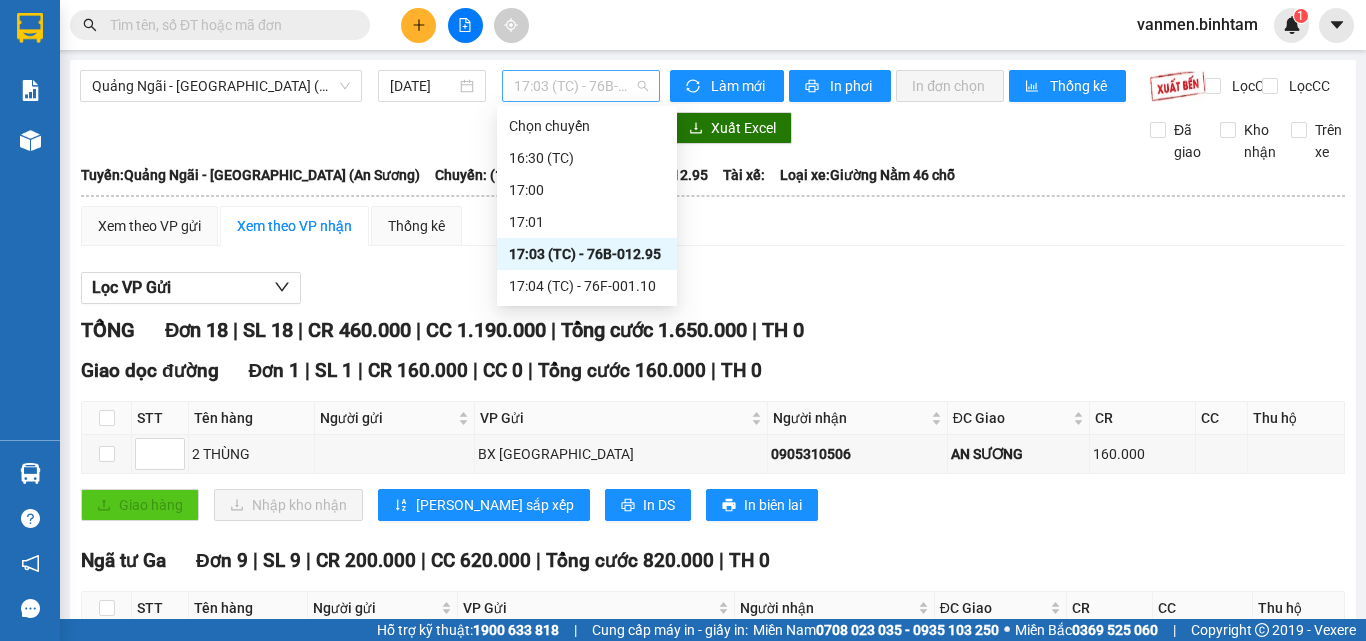click on "17:03   (TC)   - 76B-012.95" at bounding box center [581, 86] 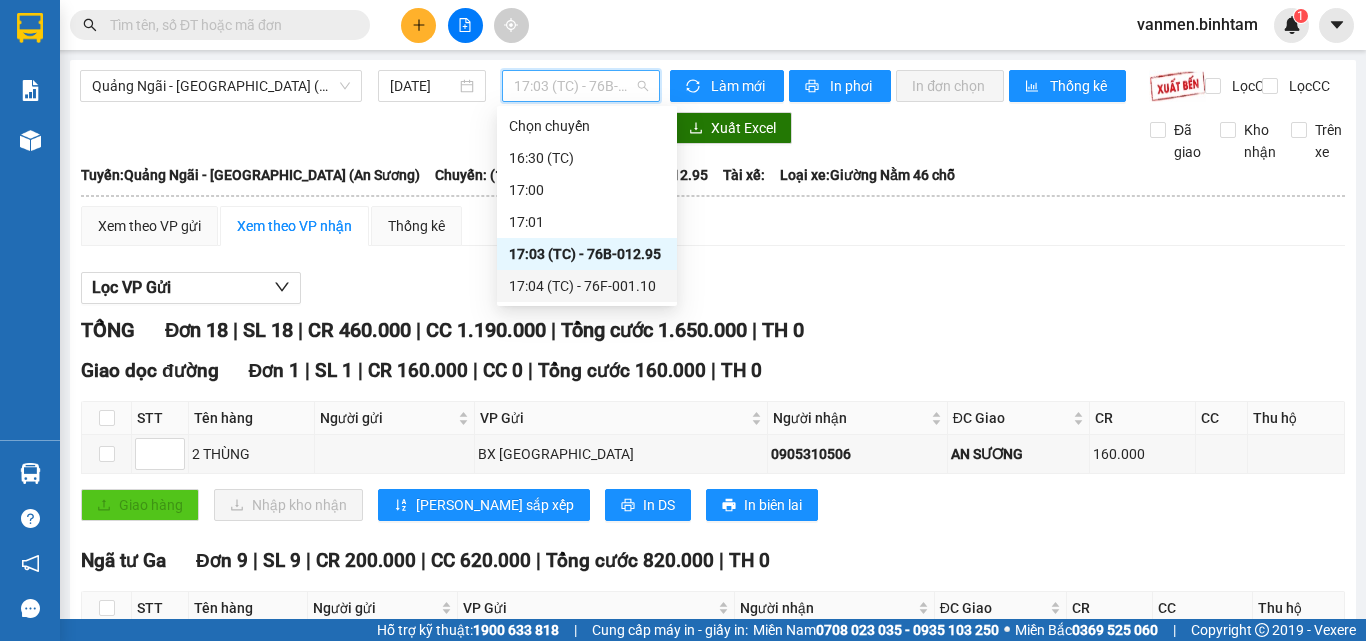 click on "17:04   (TC)   - 76F-001.10" at bounding box center (587, 286) 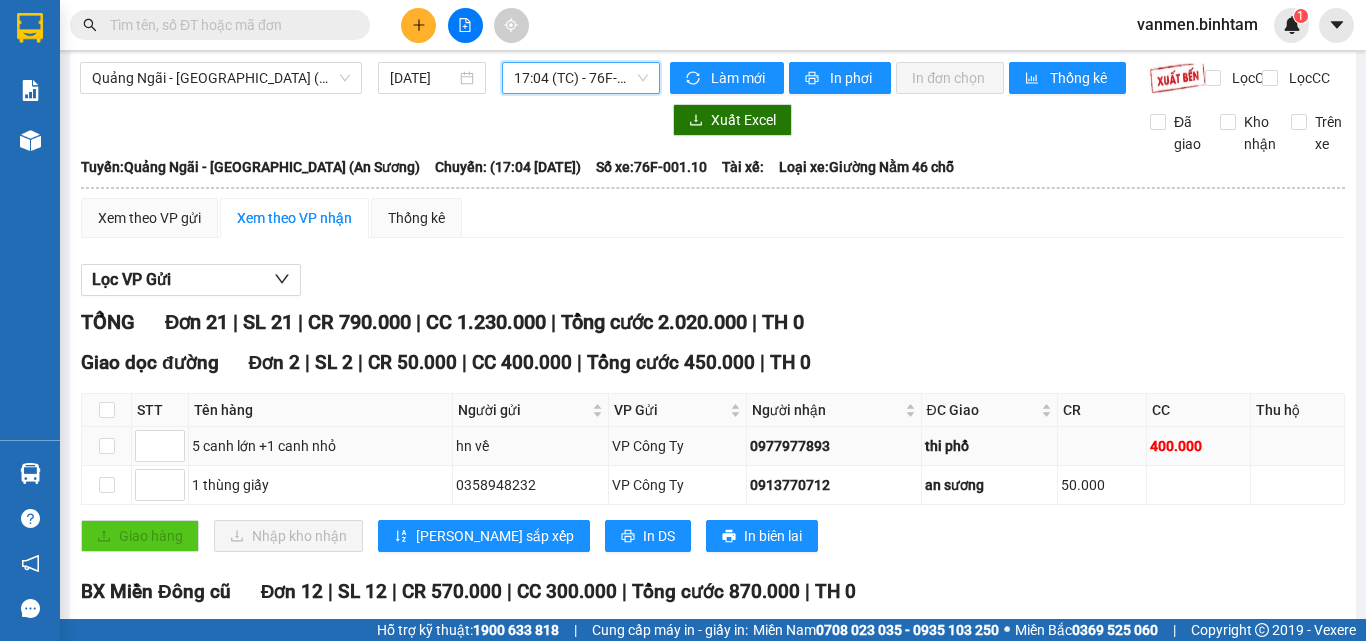 scroll, scrollTop: 0, scrollLeft: 0, axis: both 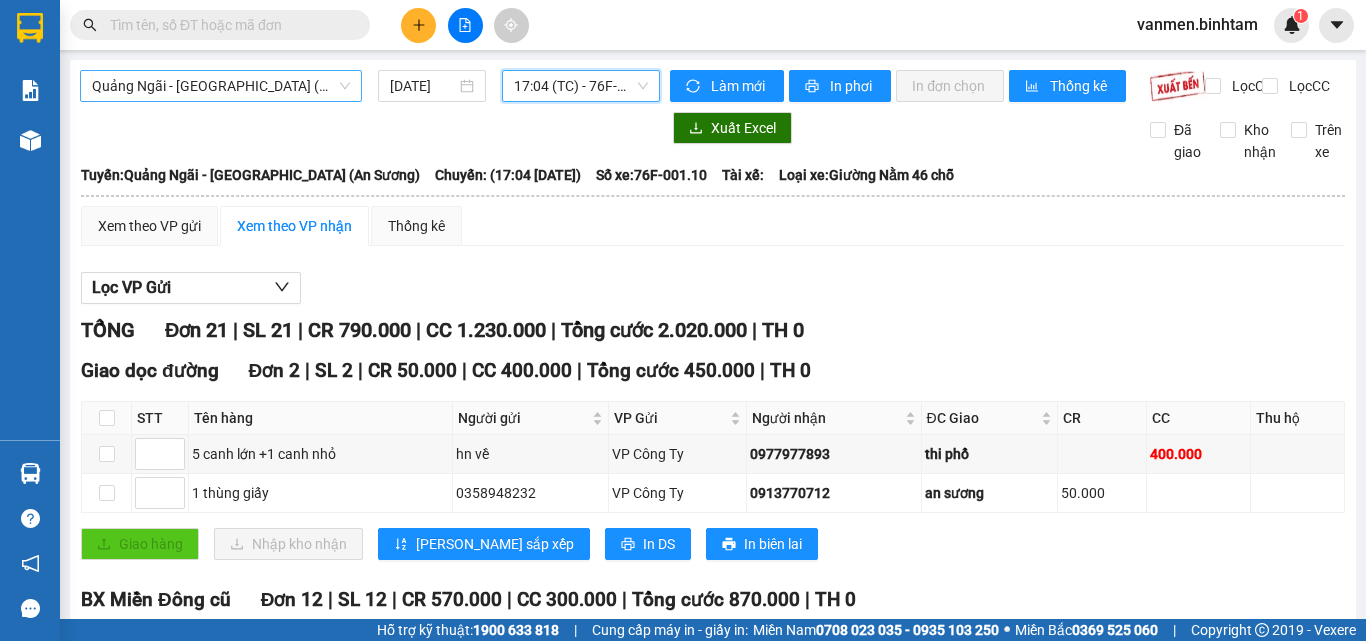 click on "Quảng Ngãi - [GEOGRAPHIC_DATA] (An Sương)" at bounding box center (221, 86) 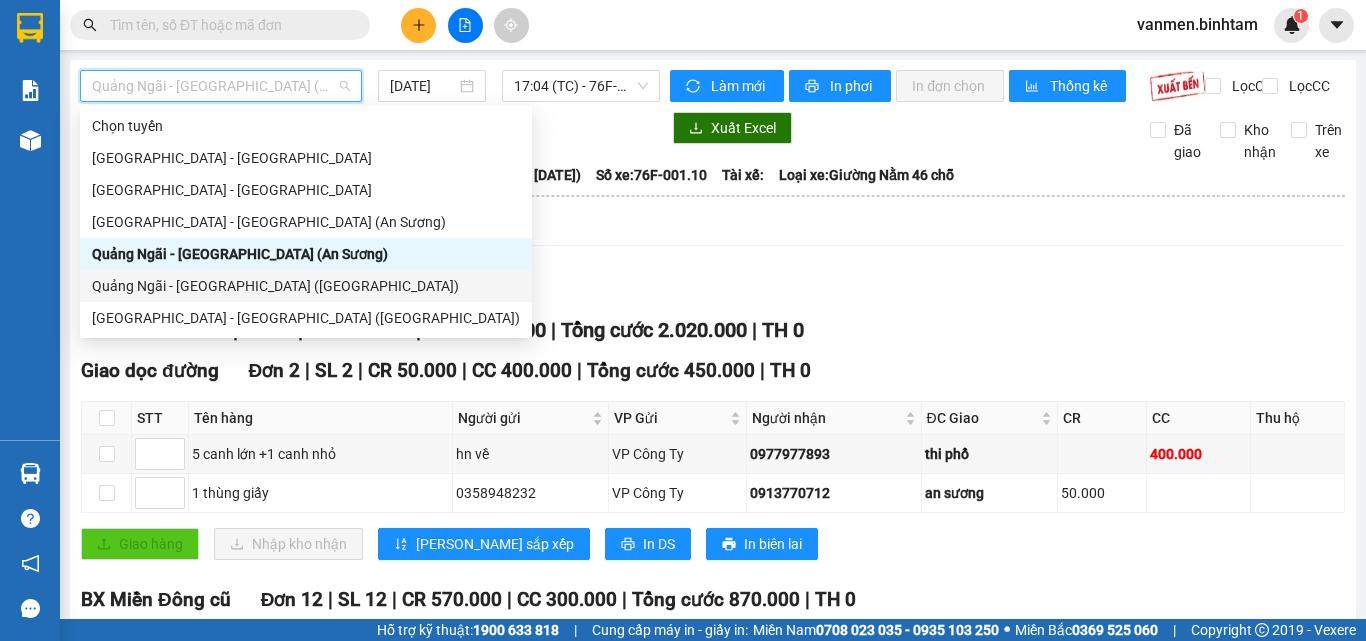 click on "Quảng Ngãi - [GEOGRAPHIC_DATA] ([GEOGRAPHIC_DATA])" at bounding box center [306, 286] 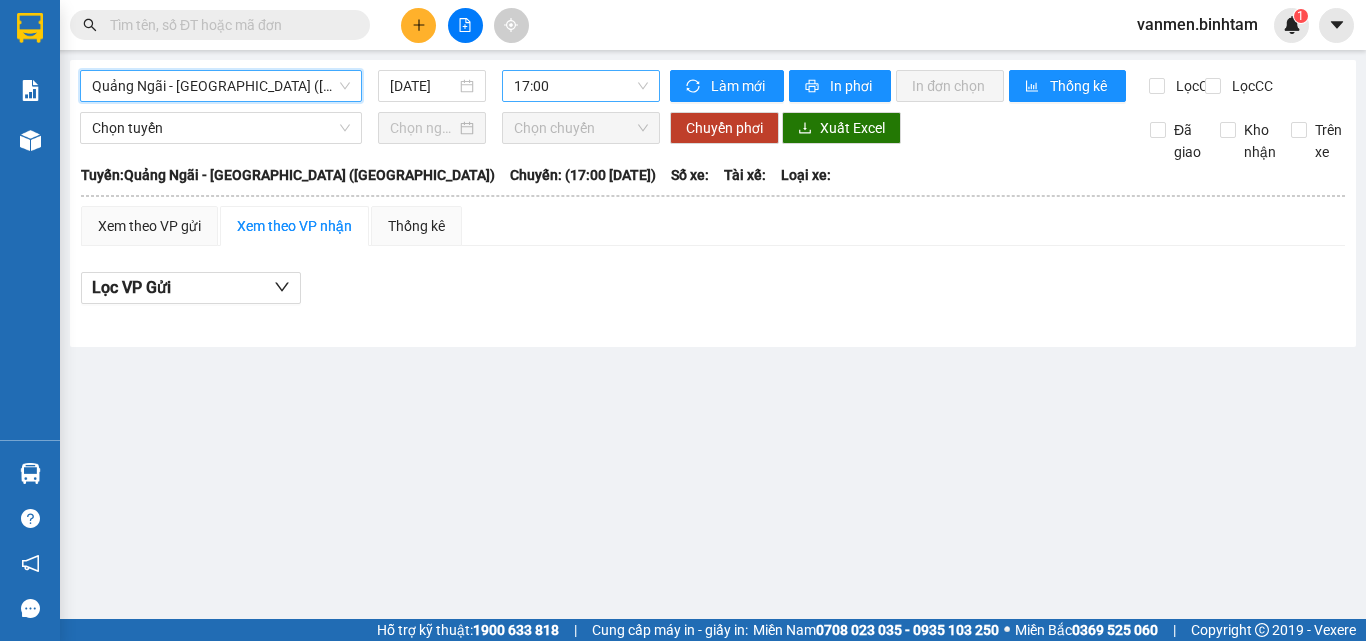 click on "17:00" at bounding box center [581, 86] 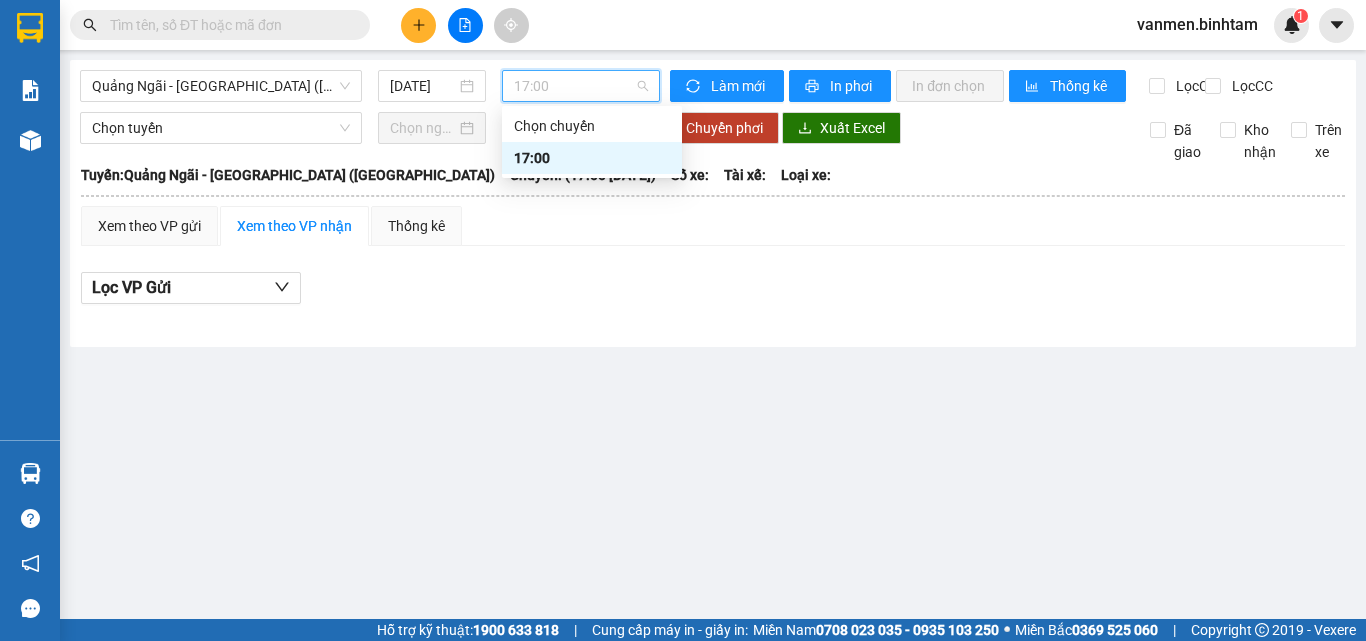 click on "17:00" at bounding box center (592, 158) 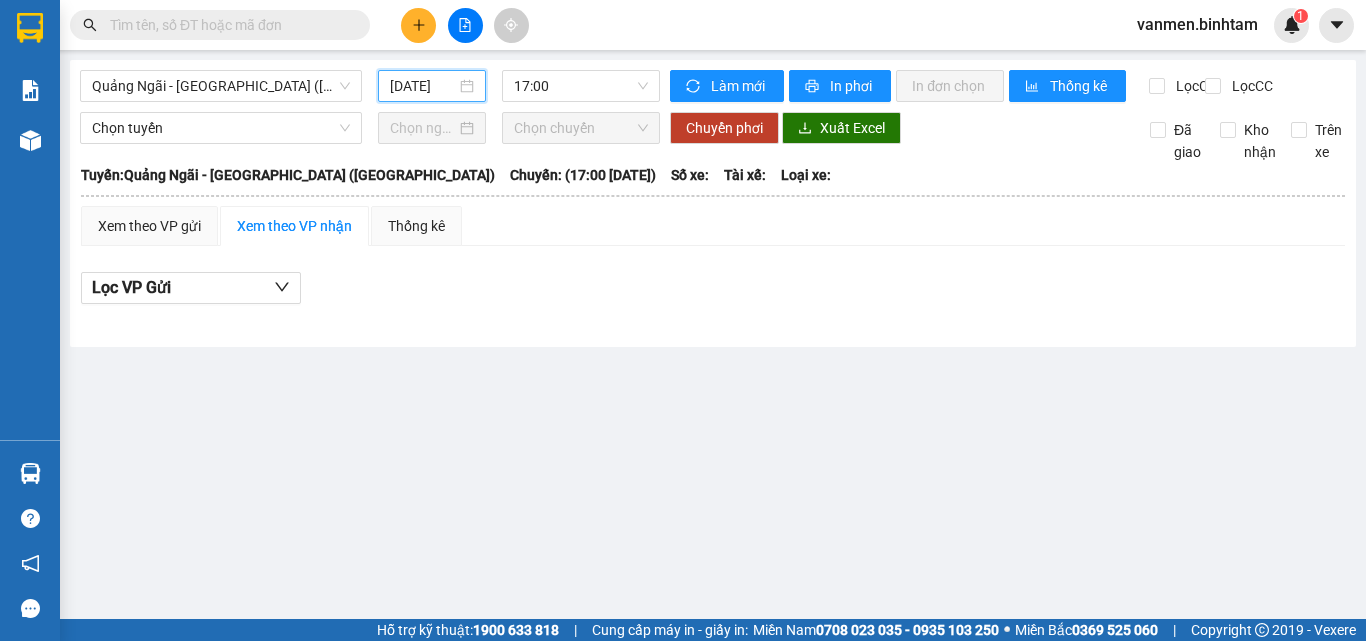 click on "[DATE]" at bounding box center [423, 86] 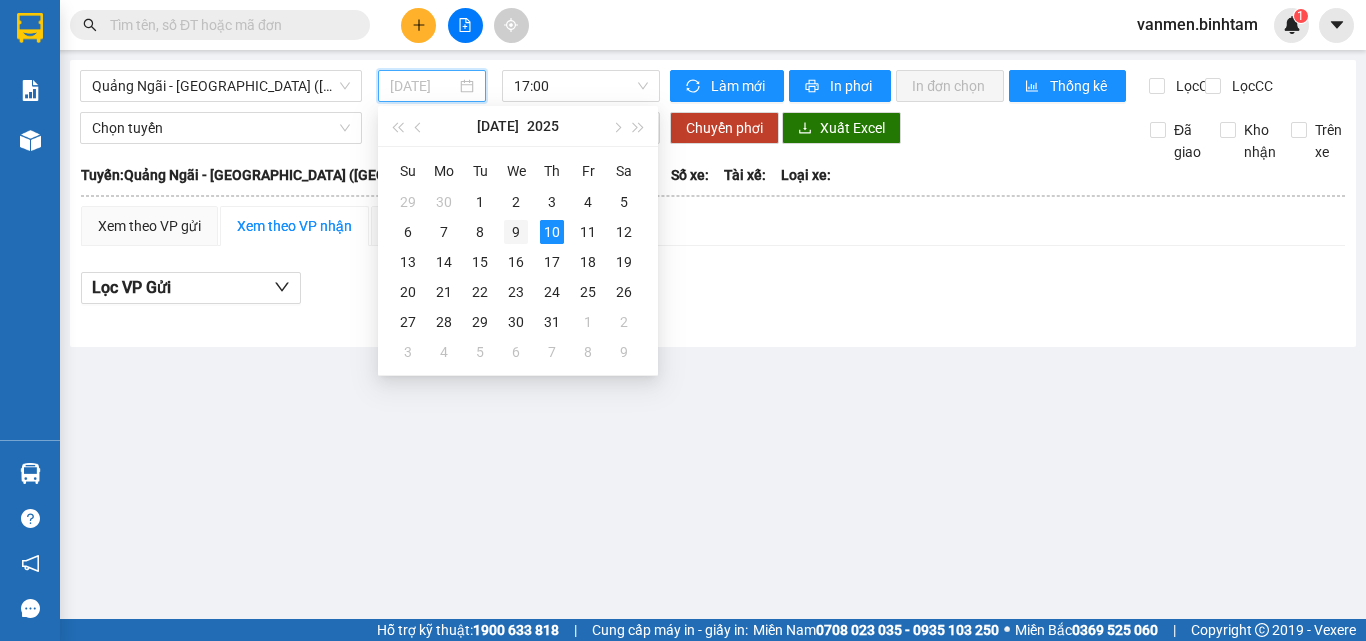 click on "9" at bounding box center [516, 232] 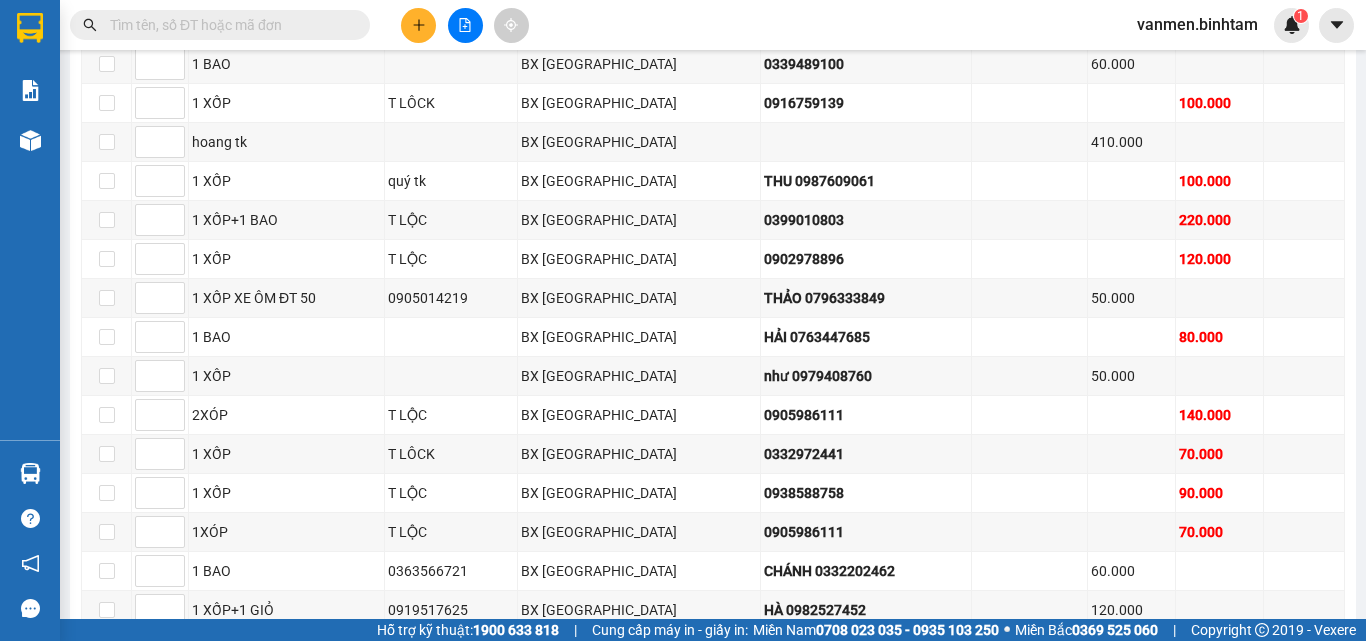 scroll, scrollTop: 567, scrollLeft: 0, axis: vertical 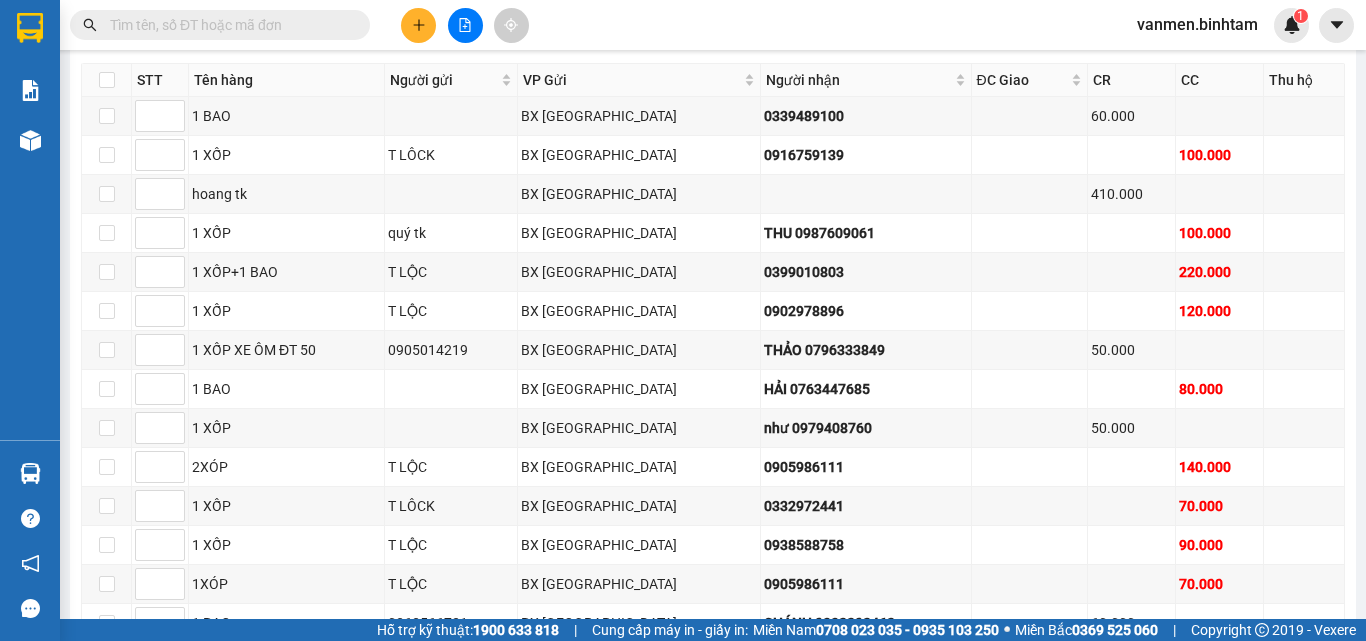 click at bounding box center (228, 25) 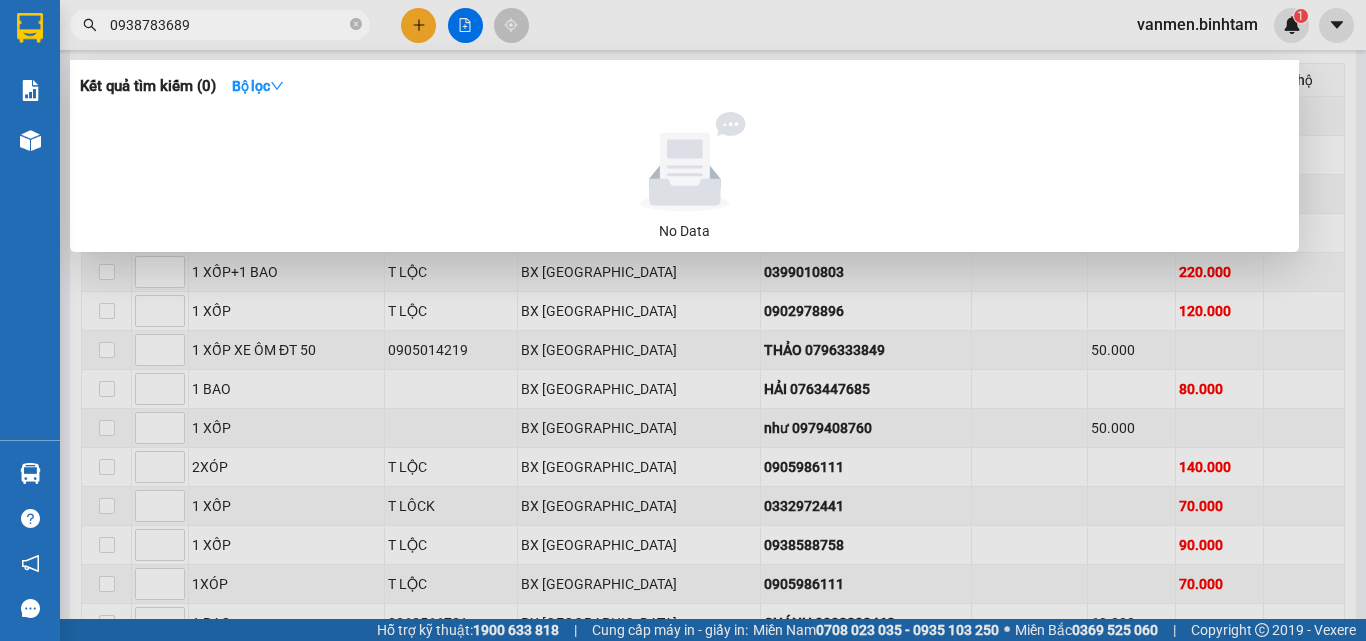 type on "0938783689" 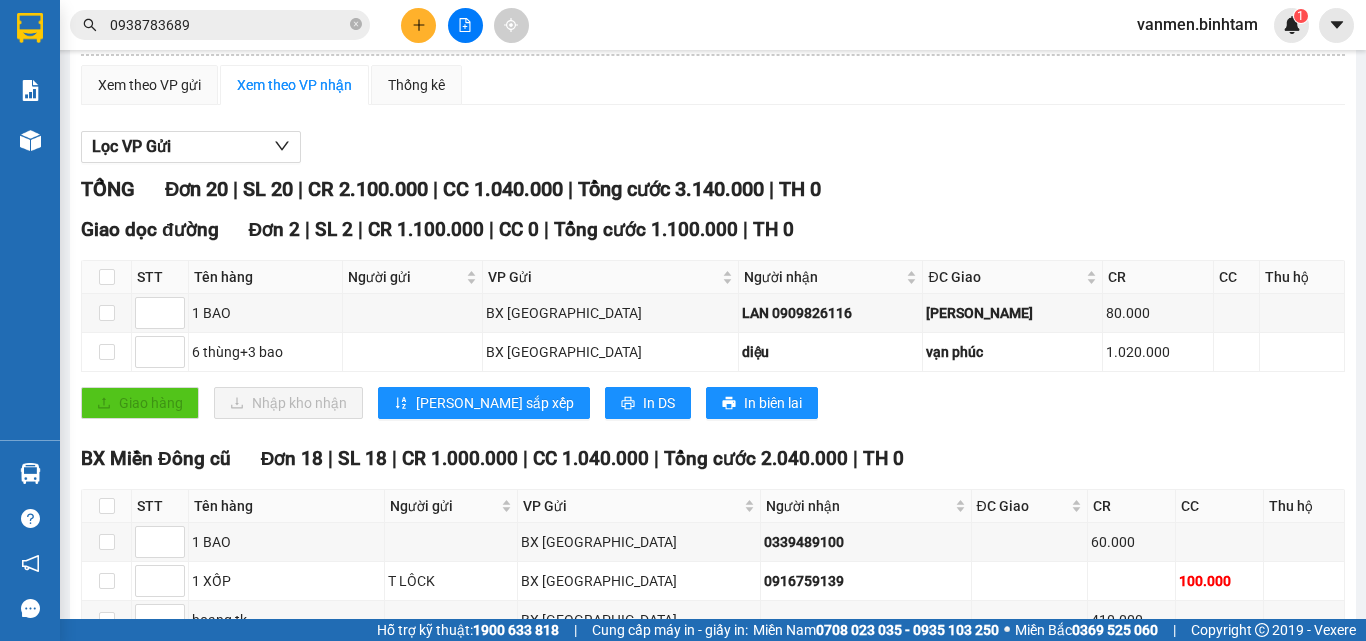scroll, scrollTop: 0, scrollLeft: 0, axis: both 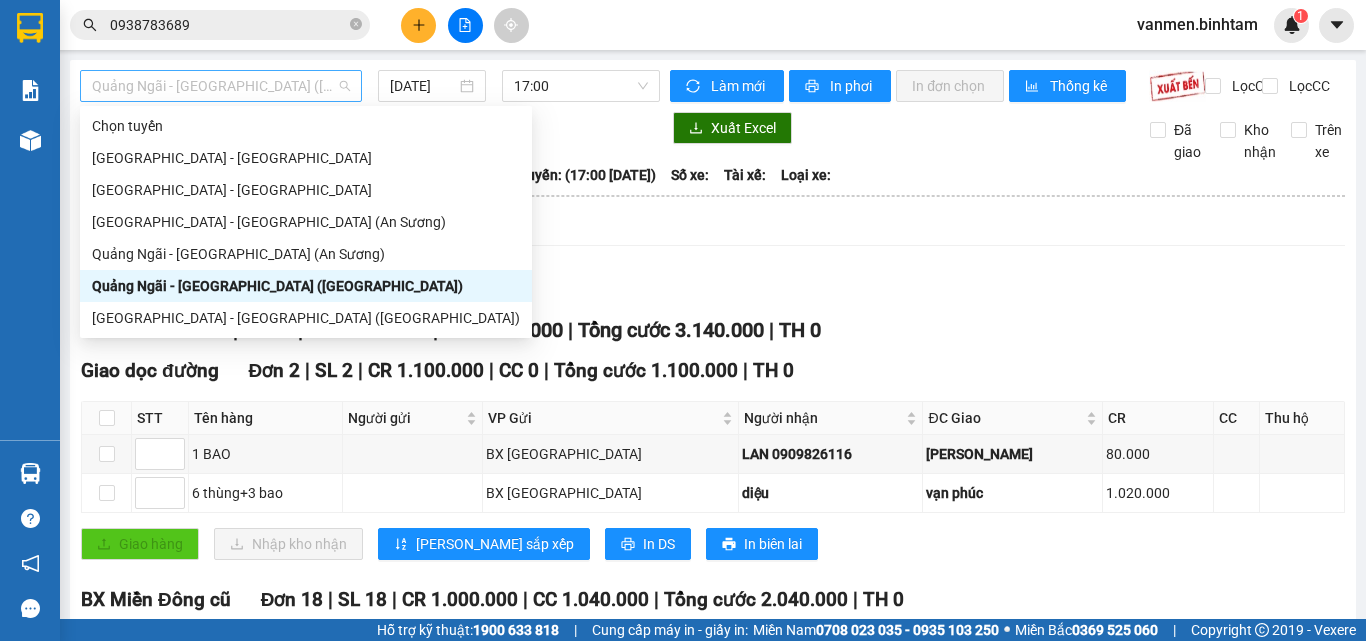 click on "Quảng Ngãi - [GEOGRAPHIC_DATA] ([GEOGRAPHIC_DATA])" at bounding box center (221, 86) 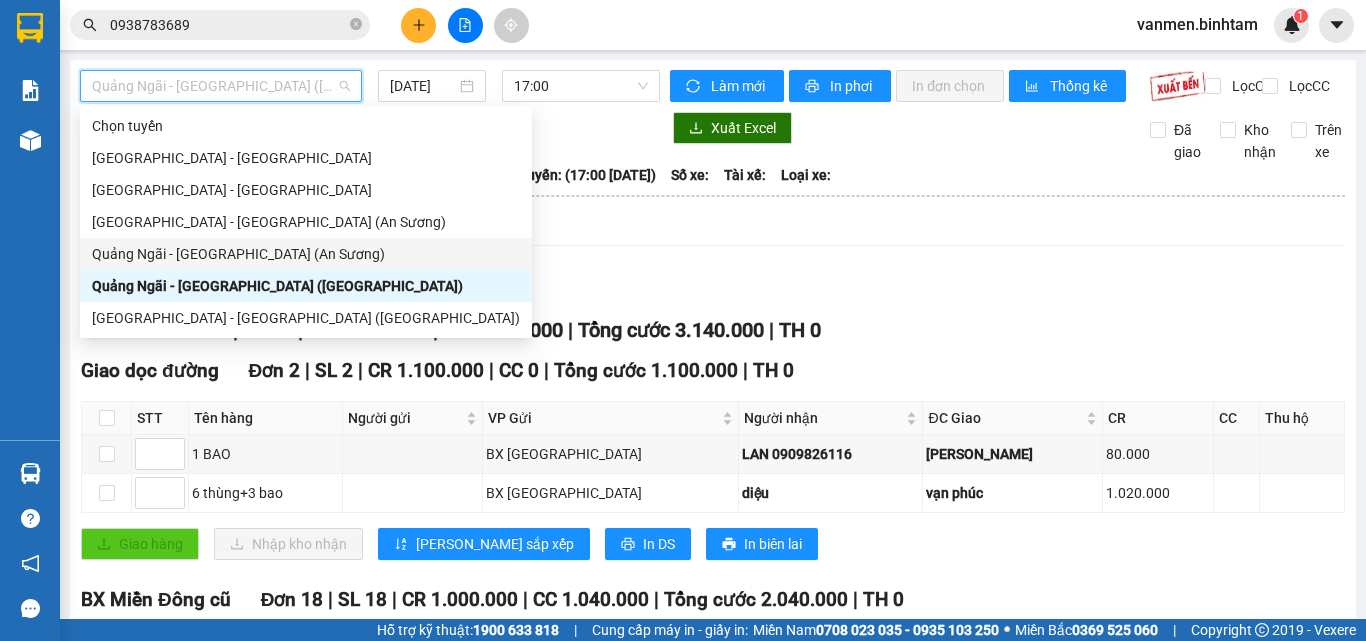 click on "Quảng Ngãi - [GEOGRAPHIC_DATA] (An Sương)" at bounding box center (306, 254) 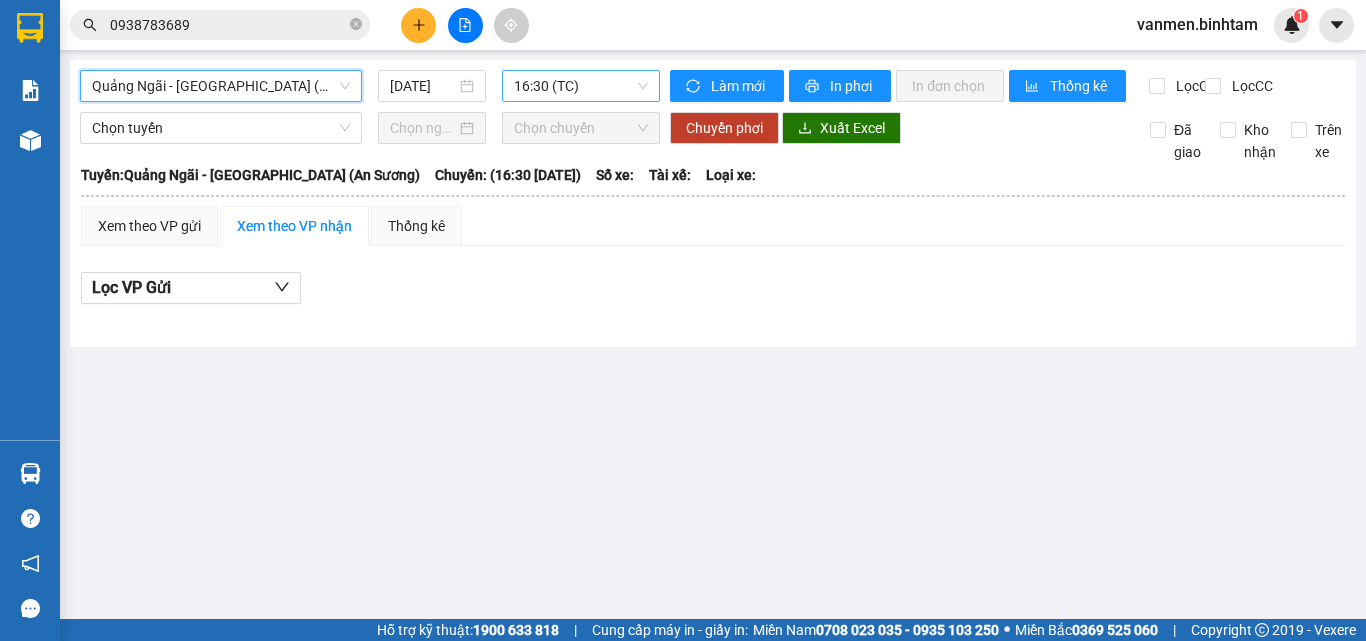 click on "16:30   (TC)" at bounding box center (581, 86) 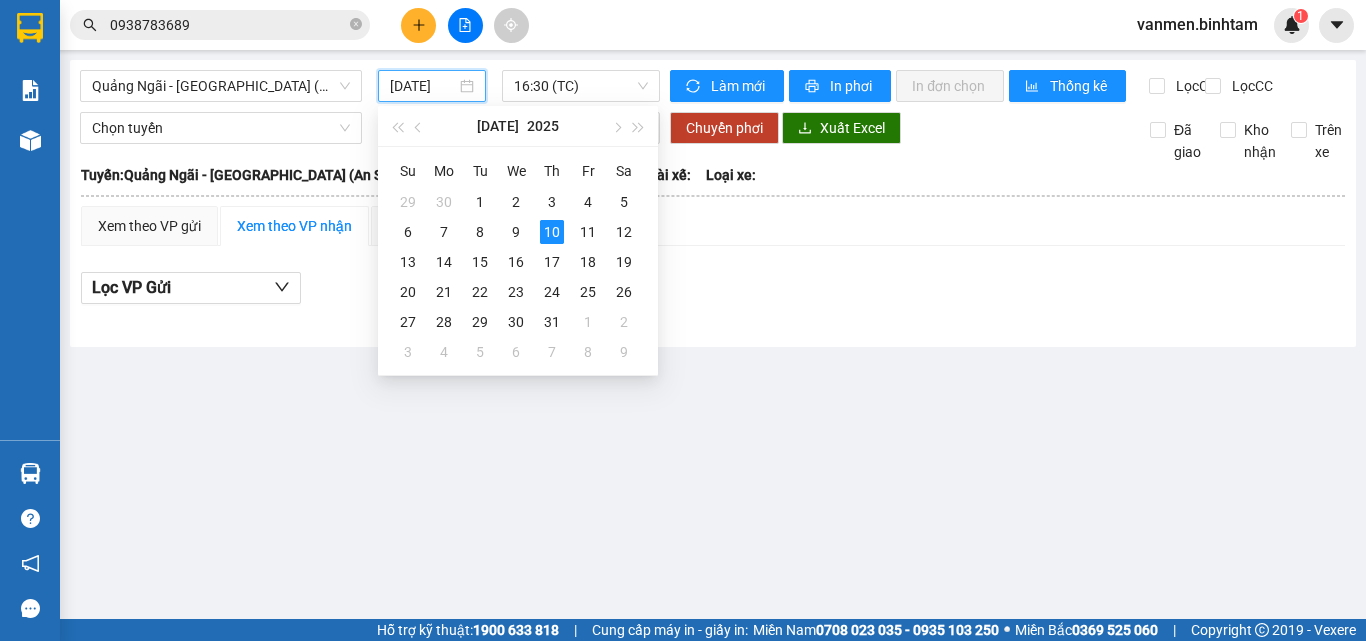 click on "[DATE]" at bounding box center [423, 86] 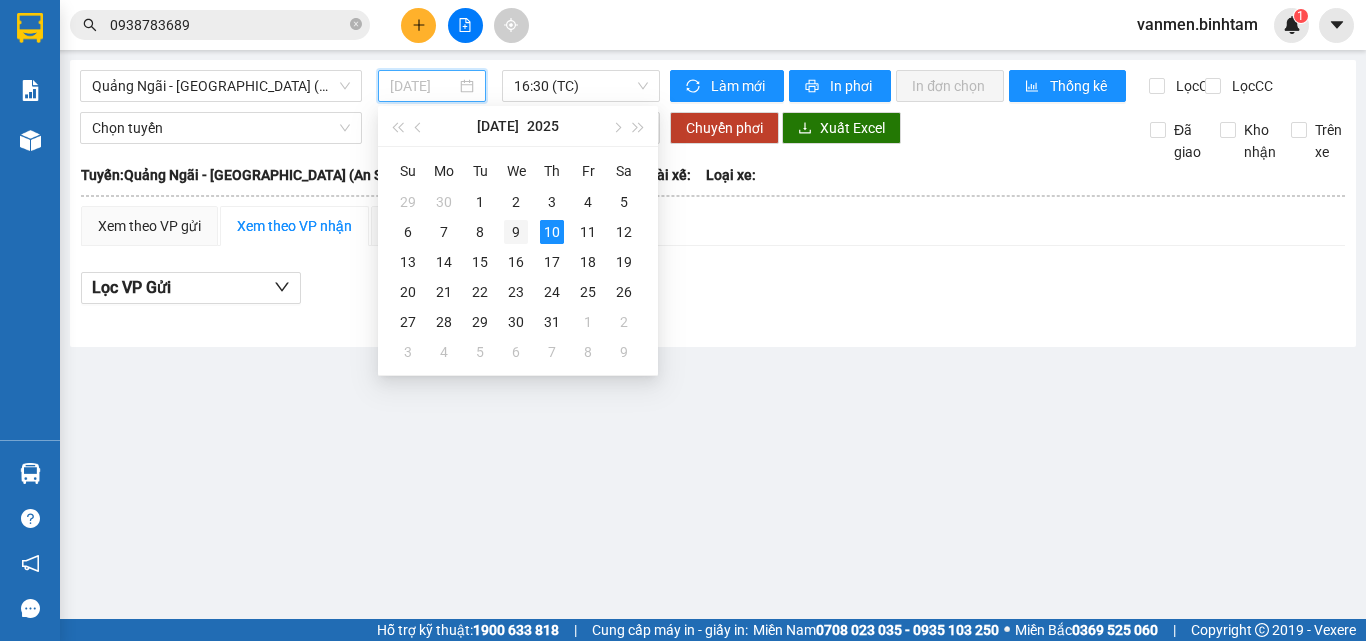 click on "9" at bounding box center (516, 232) 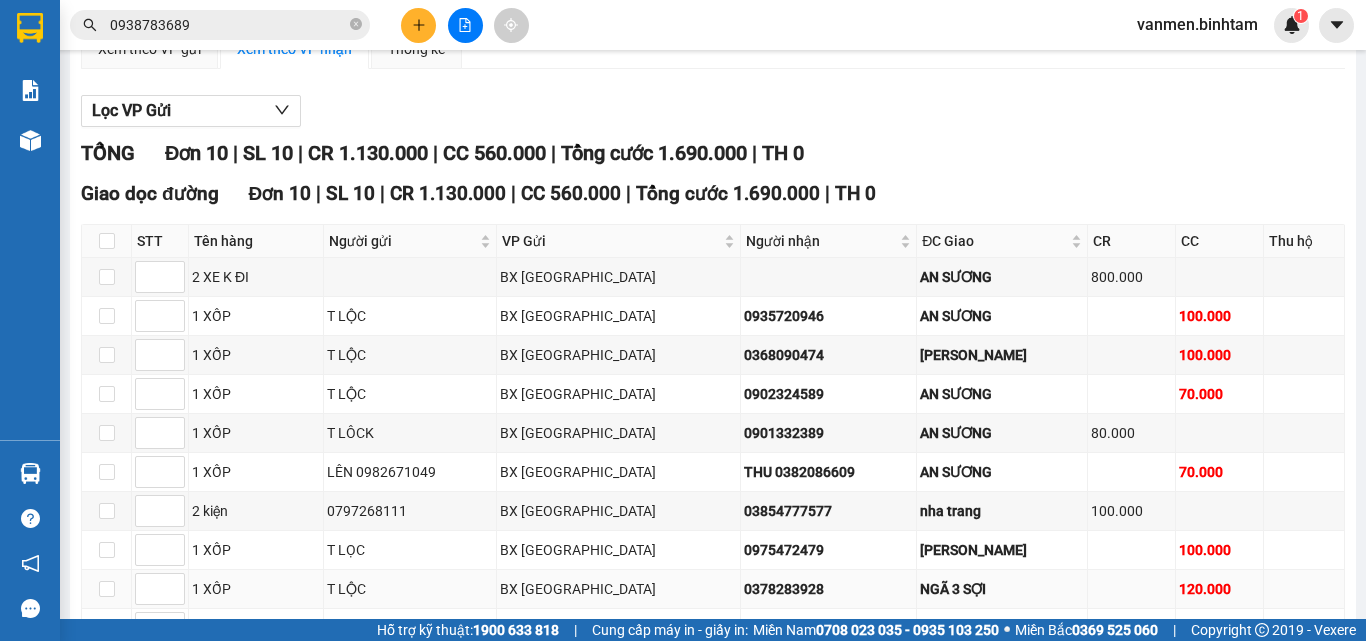 scroll, scrollTop: 0, scrollLeft: 0, axis: both 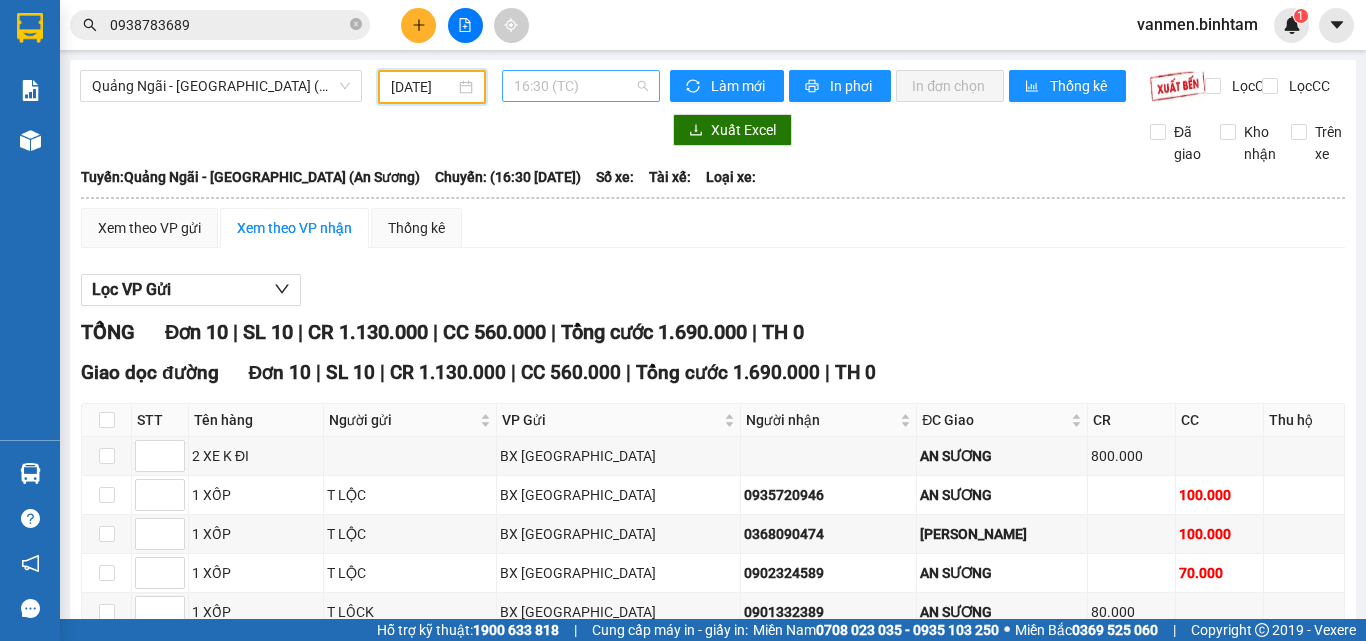click on "16:30   (TC)" at bounding box center (581, 86) 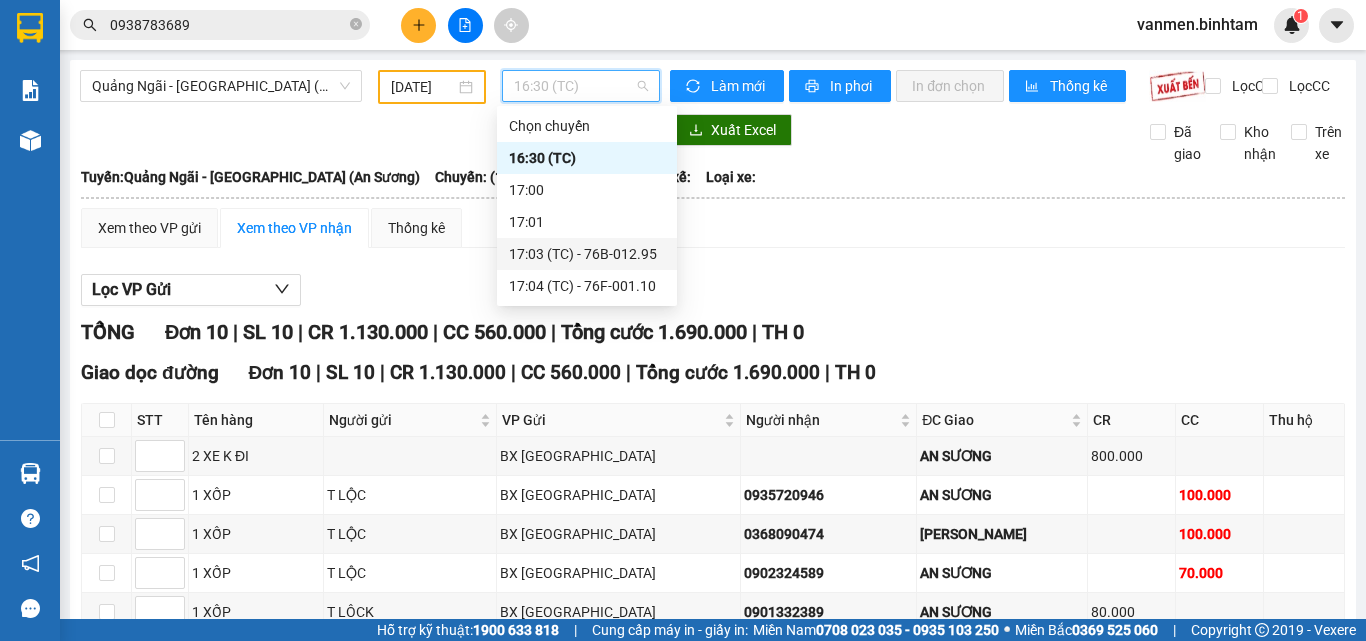 click on "17:03   (TC)   - 76B-012.95" at bounding box center (587, 254) 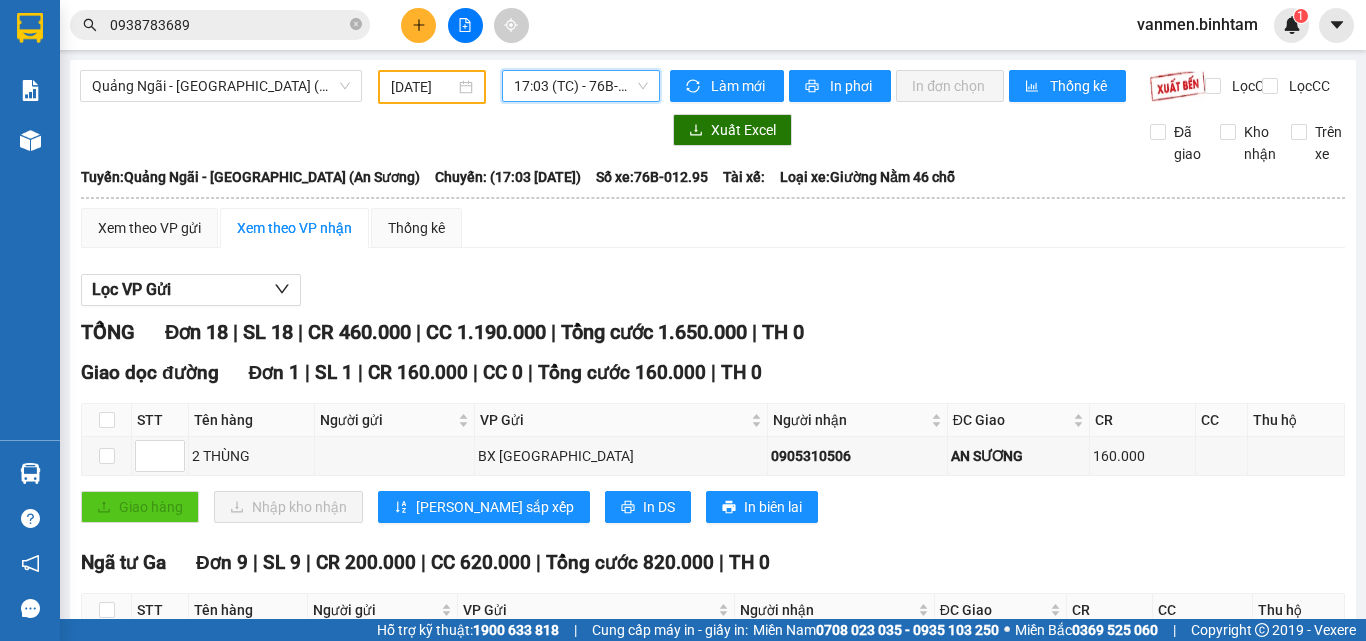 click on "0938783689" at bounding box center (228, 25) 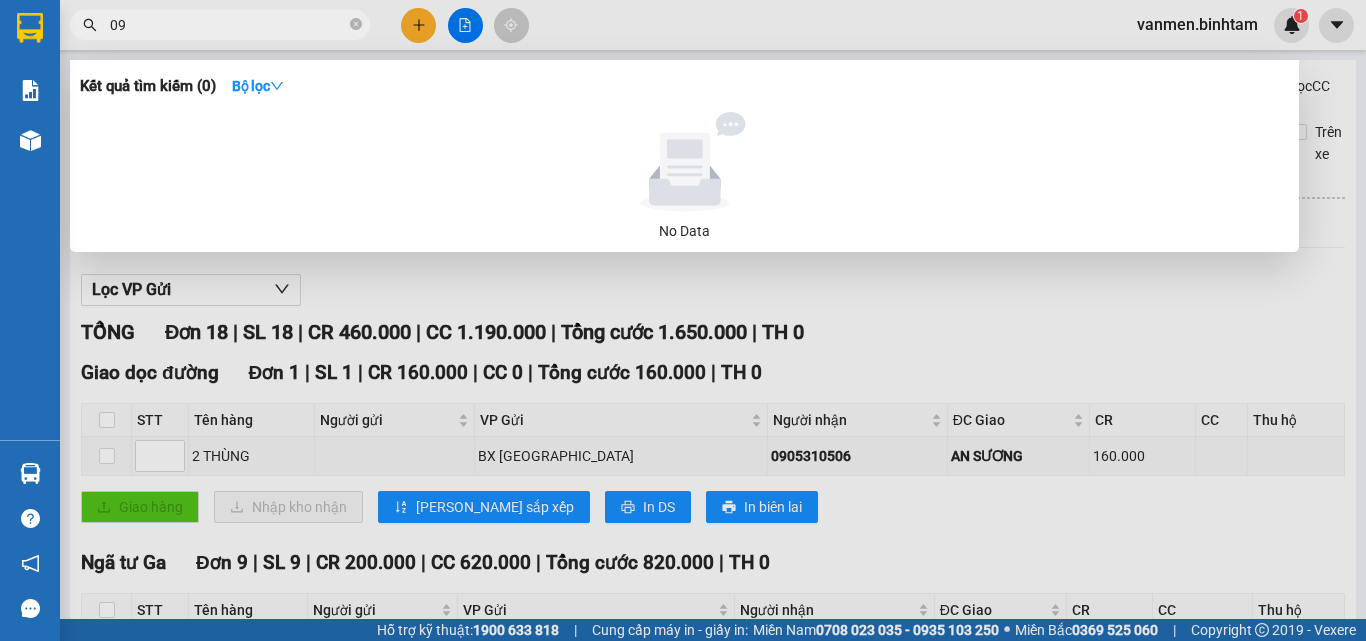 type on "0" 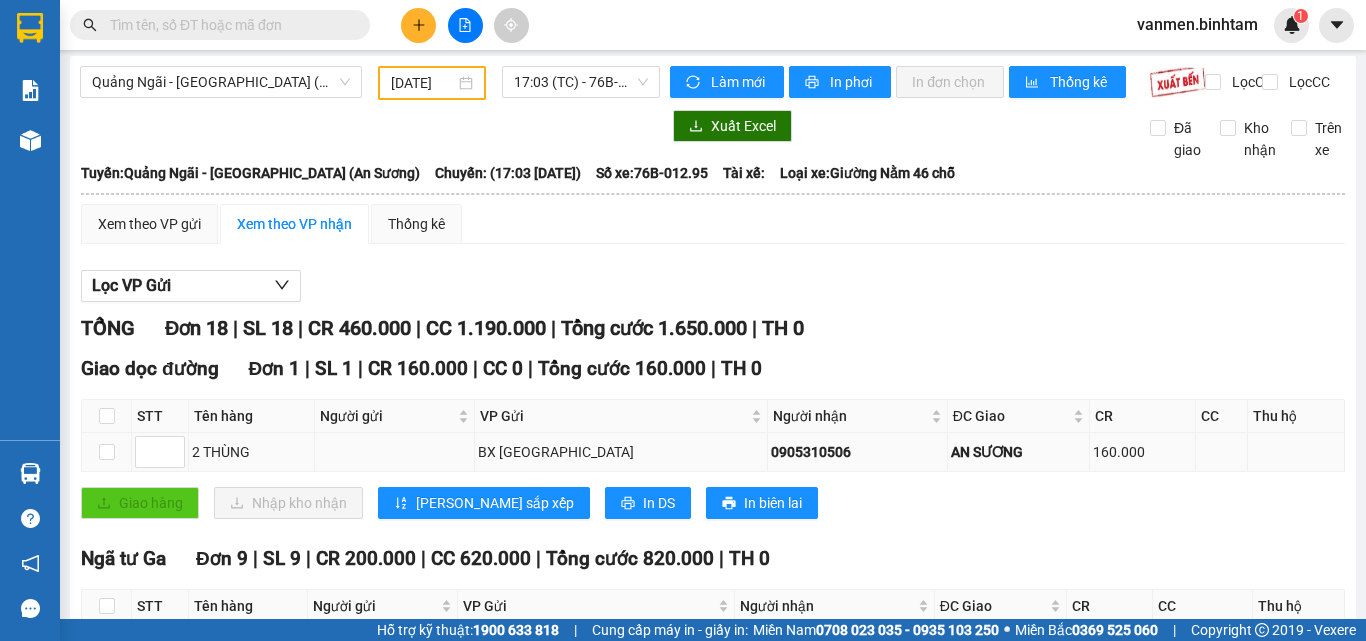 scroll, scrollTop: 0, scrollLeft: 0, axis: both 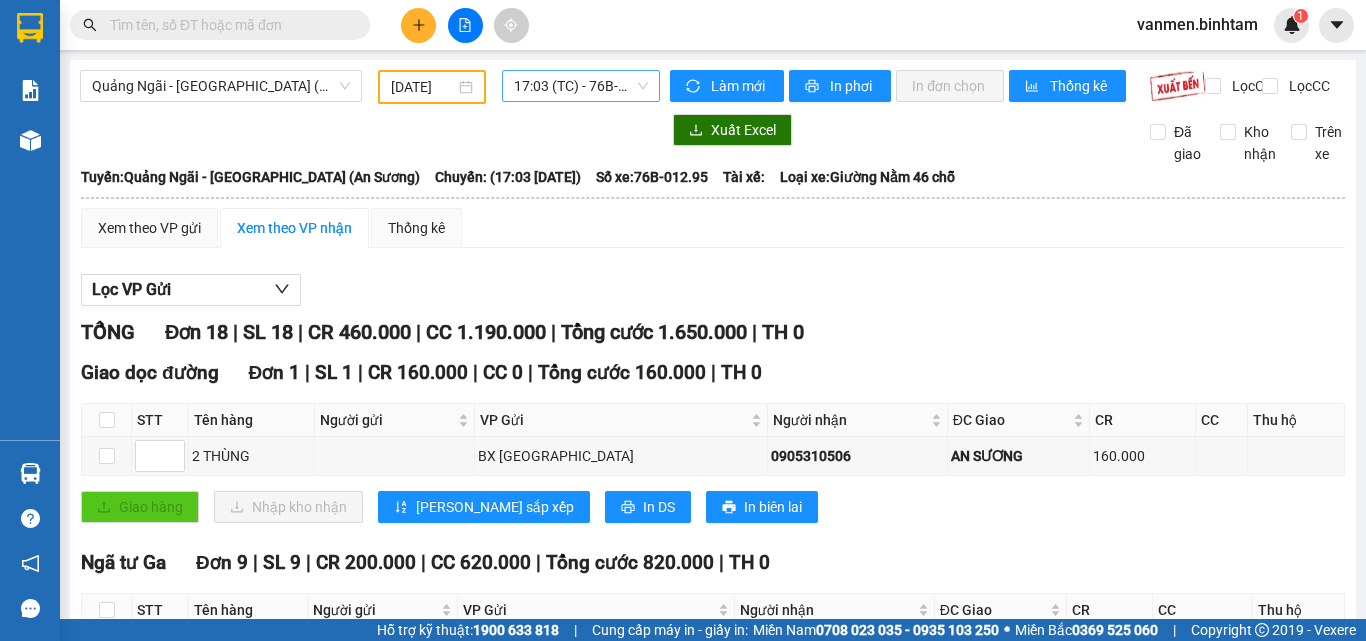 click on "17:03   (TC)   - 76B-012.95" at bounding box center (581, 86) 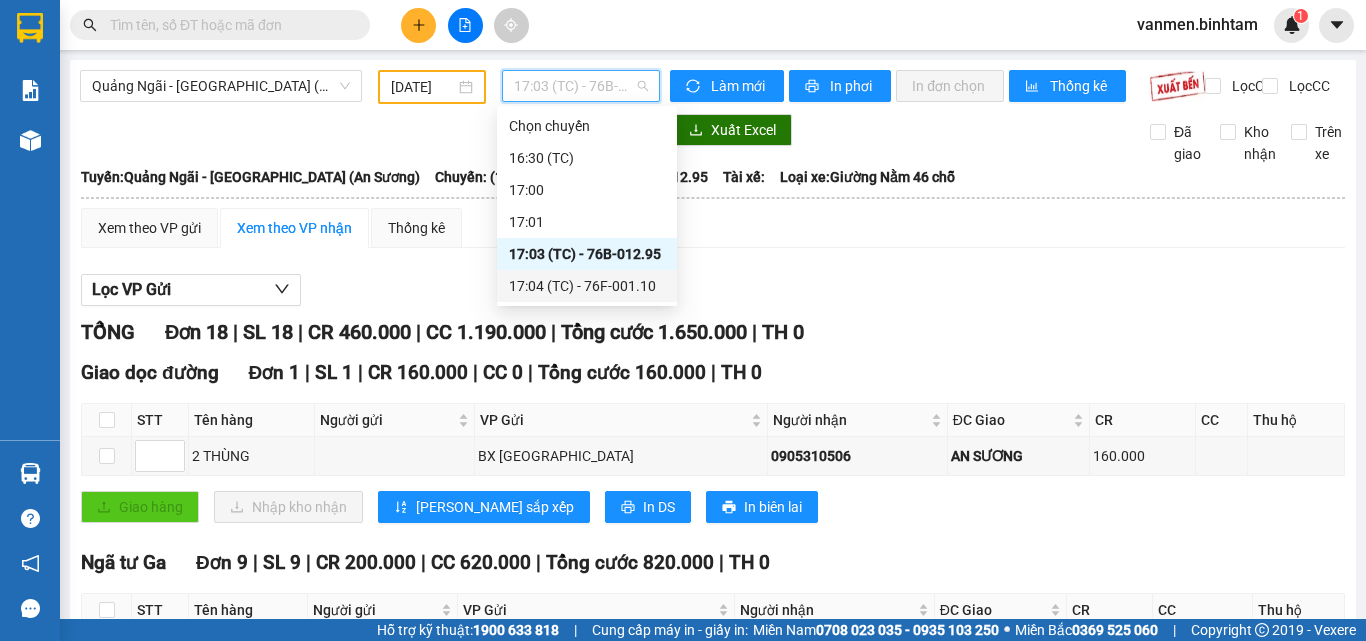click on "17:04   (TC)   - 76F-001.10" at bounding box center (587, 286) 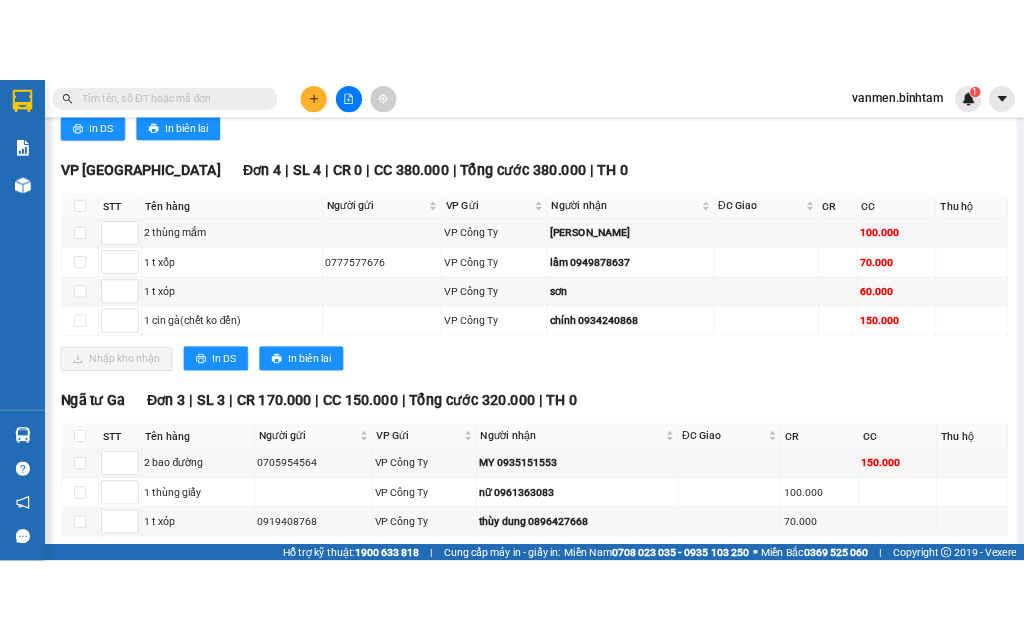 scroll, scrollTop: 1200, scrollLeft: 0, axis: vertical 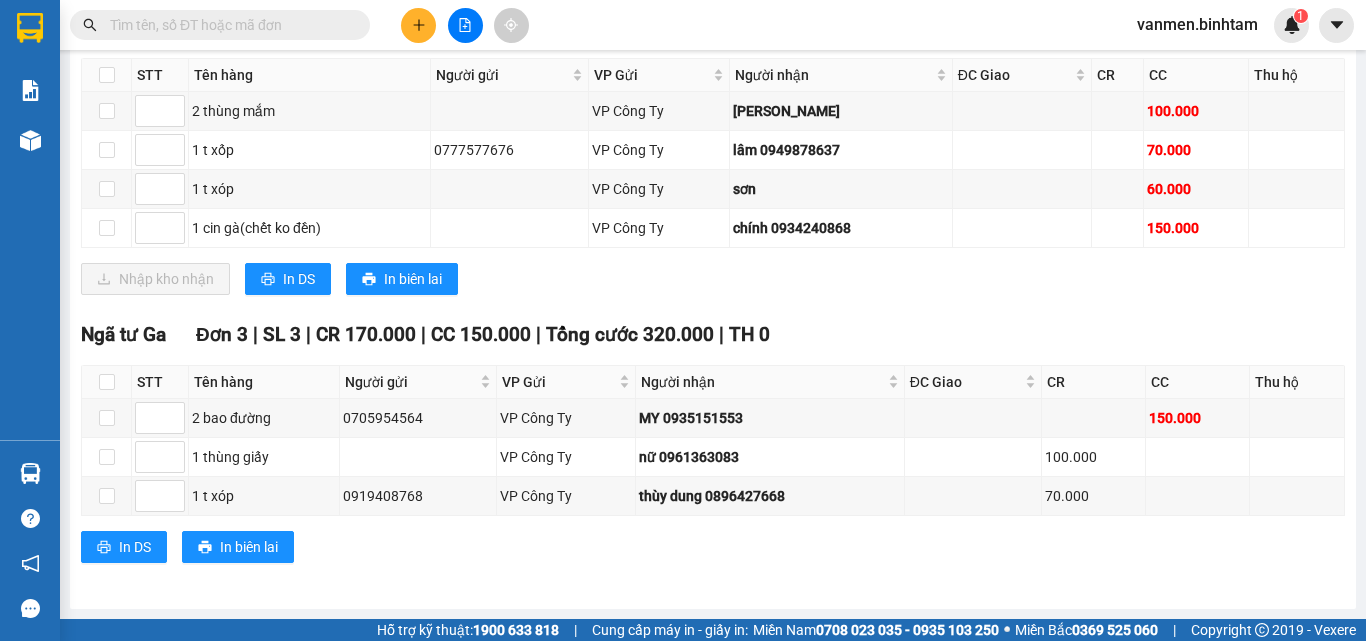 click on "Ngã tư Ga Đơn   3 | SL   3 | CR   170.000 | CC   150.000 | Tổng cước   320.000 | TH   0 STT Tên hàng Người gửi VP Gửi Người nhận ĐC Giao CR CC Thu hộ Ký nhận                       2 bao đường  0705954564 VP Công Ty MY 0935151553 150.000 1 thùng giấy   VP Công Ty nữ 0961363083 100.000 1 t xóp  0919408768 VP Công Ty thùy dung 0896427668 70.000 In DS In biên lai Công Ty CP Bình Tâm   0968455455   02 [PERSON_NAME] VP [GEOGRAPHIC_DATA]  -  07:03 [DATE] [GEOGRAPHIC_DATA]:  [GEOGRAPHIC_DATA] - [GEOGRAPHIC_DATA] (An Sương) Chuyến:   (17:04 [DATE]) Số xe:  76F-001.10   Loại xe:  Giường Nằm 46 chỗ STT Tên hàng Người gửi VP Gửi Người nhận ĐC Giao CR CC Thu hộ Ký nhận Ngã tư Ga Đơn   3 | SL   3 | CR   170.000 | CC   150.000 | Tổng cước   320.000 | TH   0 1 2 bao đường  0705954564 VP Công Ty MY 0935151553 150.000 2 1 thùng giấy   VP Công Ty nữ 0961363083 100.000 3 1 t xóp  0919408768 VP Công Ty thùy dung 0896427668 0 :" at bounding box center (713, 449) 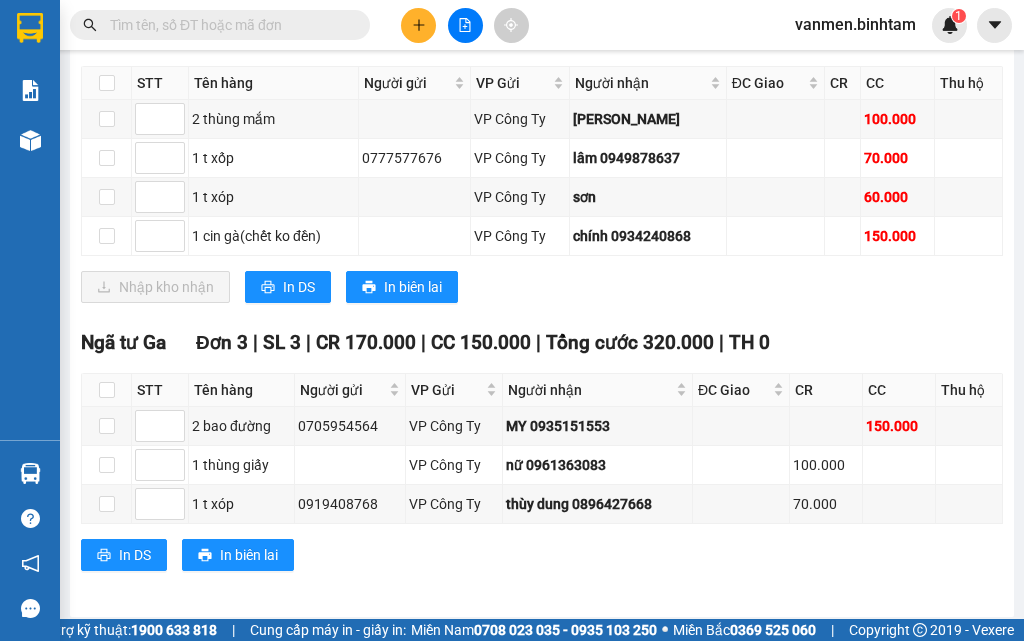 click on "Ngã tư Ga Đơn   3 | SL   3 | CR   170.000 | CC   150.000 | Tổng cước   320.000 | TH   0 STT Tên hàng Người gửi VP Gửi Người nhận ĐC Giao CR CC Thu hộ Ký nhận                       2 bao đường  0705954564 VP Công Ty MY 0935151553 150.000 1 thùng giấy   VP Công Ty nữ 0961363083 100.000 1 t xóp  0919408768 VP Công Ty thùy dung 0896427668 70.000 In DS In biên lai Công Ty CP Bình Tâm   0968455455   02 [PERSON_NAME] VP [GEOGRAPHIC_DATA]  -  07:03 [DATE] [GEOGRAPHIC_DATA]:  [GEOGRAPHIC_DATA] - [GEOGRAPHIC_DATA] (An Sương) Chuyến:   (17:04 [DATE]) Số xe:  76F-001.10   Loại xe:  Giường Nằm 46 chỗ STT Tên hàng Người gửi VP Gửi Người nhận ĐC Giao CR CC Thu hộ Ký nhận Ngã tư Ga Đơn   3 | SL   3 | CR   170.000 | CC   150.000 | Tổng cước   320.000 | TH   0 1 2 bao đường  0705954564 VP Công Ty MY 0935151553 150.000 2 1 thùng giấy   VP Công Ty nữ 0961363083 100.000 3 1 t xóp  0919408768 VP Công Ty thùy dung 0896427668 0 :" at bounding box center [542, 457] 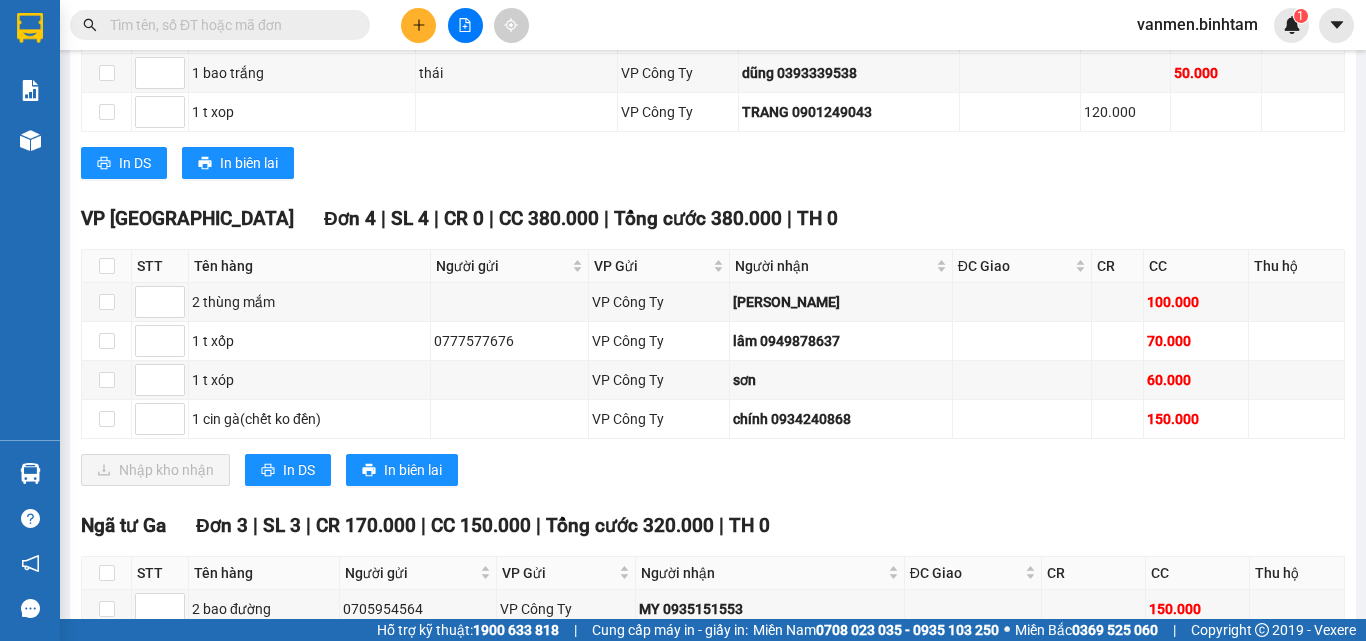 scroll, scrollTop: 1000, scrollLeft: 0, axis: vertical 